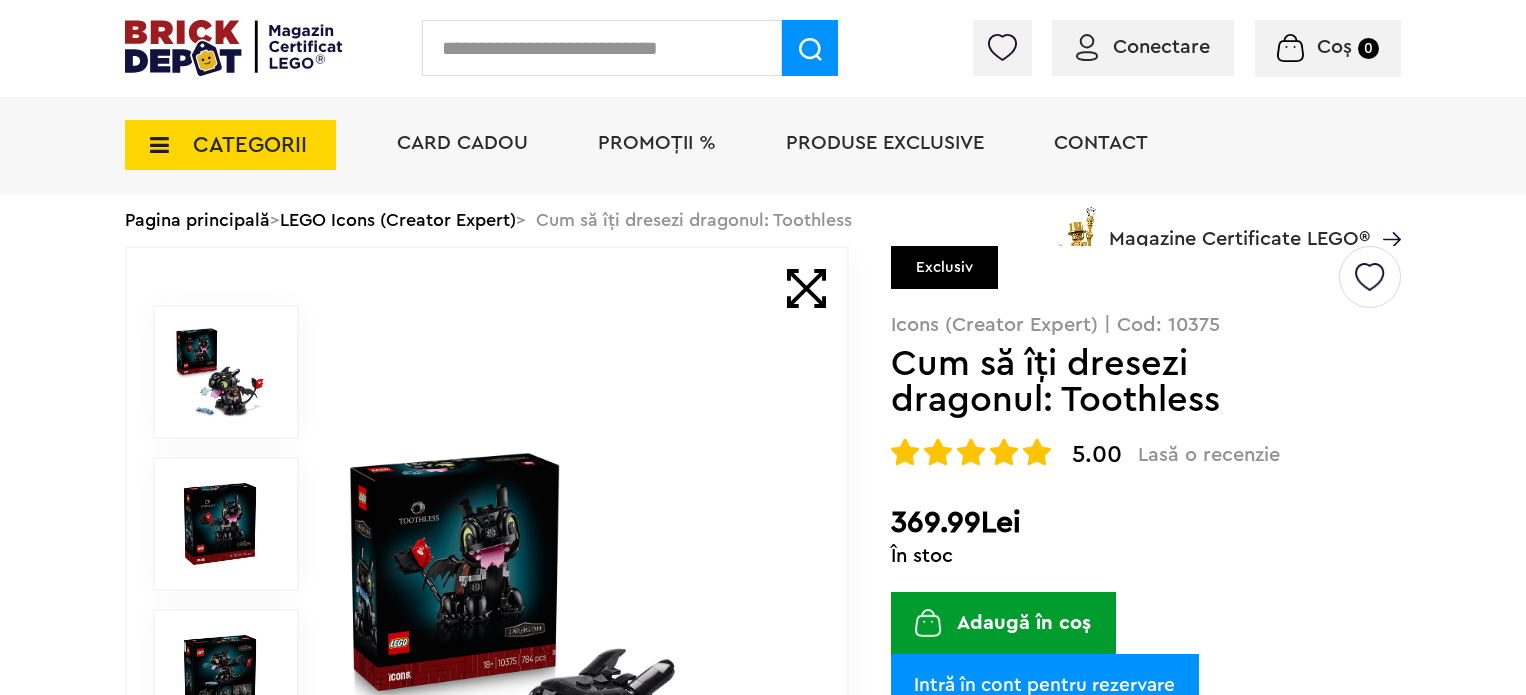 scroll, scrollTop: 0, scrollLeft: 0, axis: both 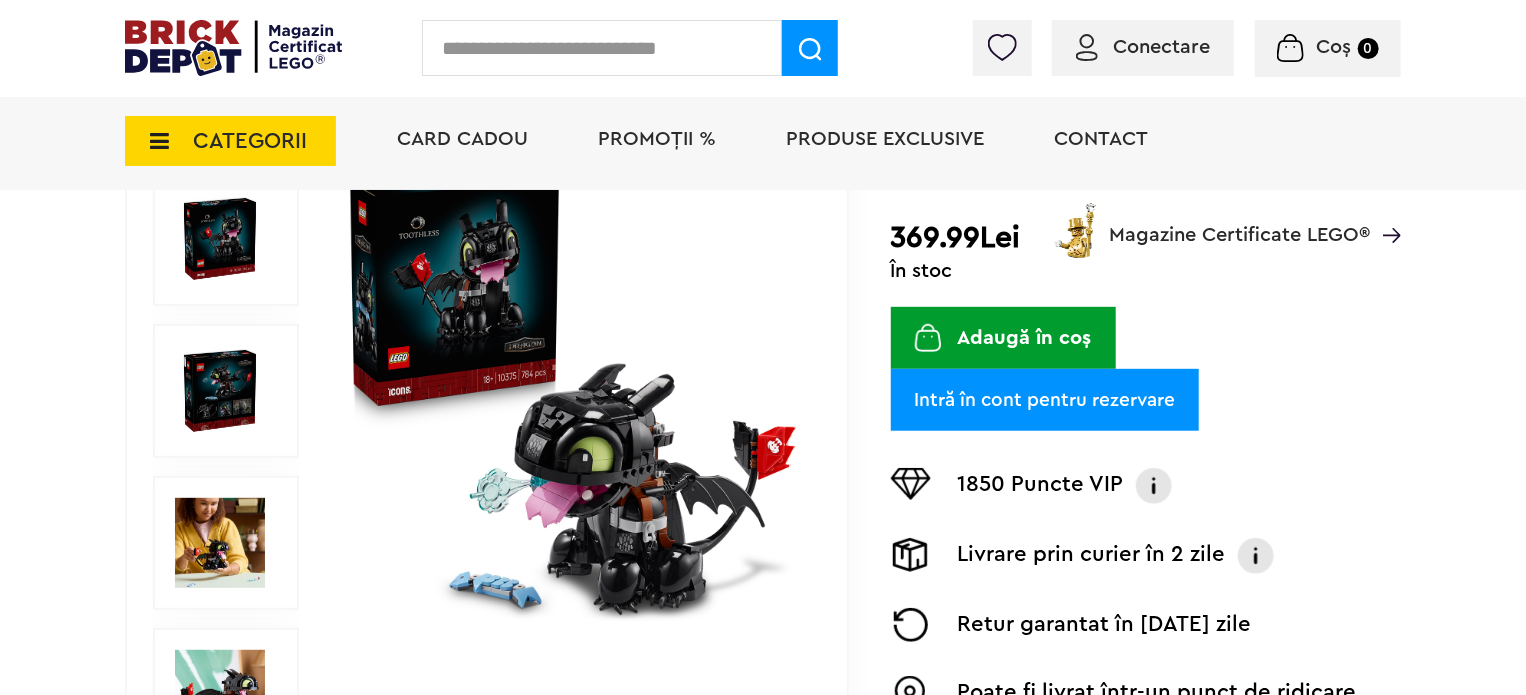 click at bounding box center (220, 543) 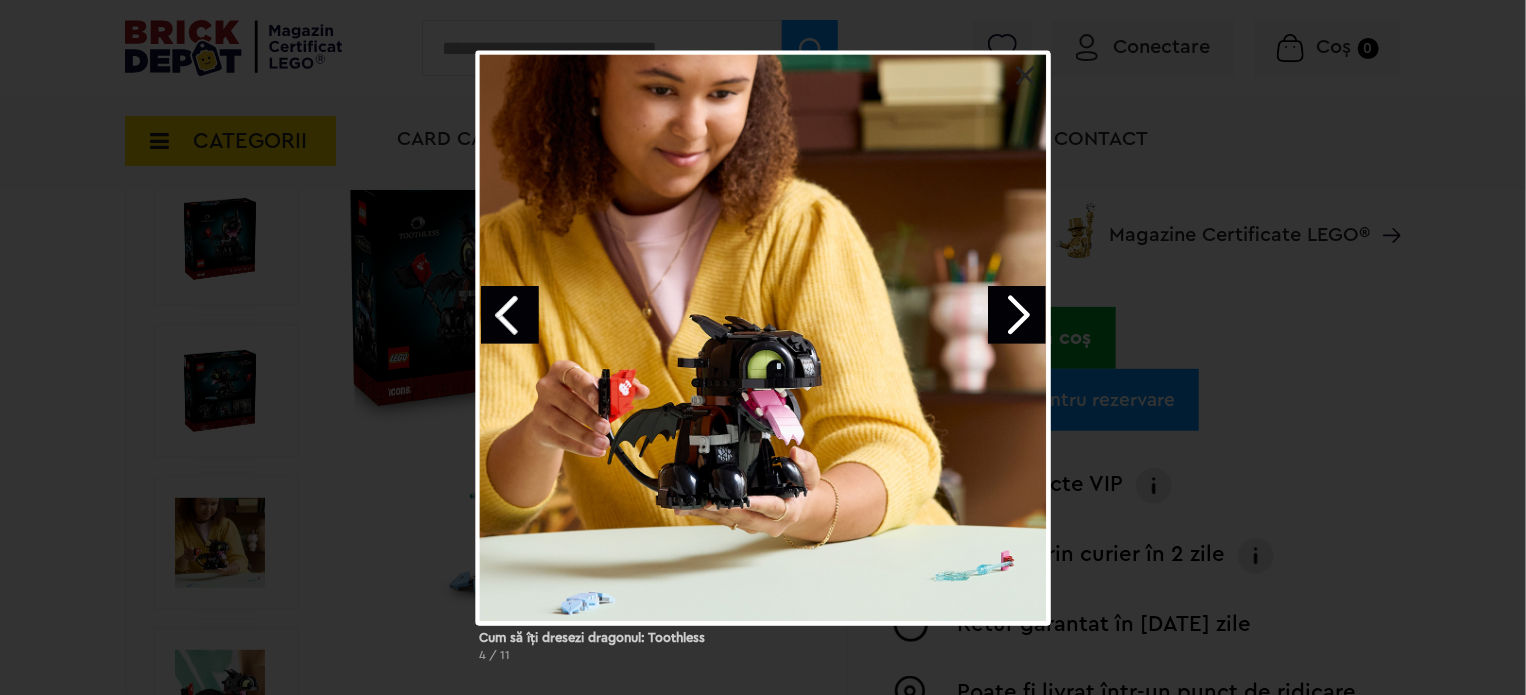 click at bounding box center (1017, 315) 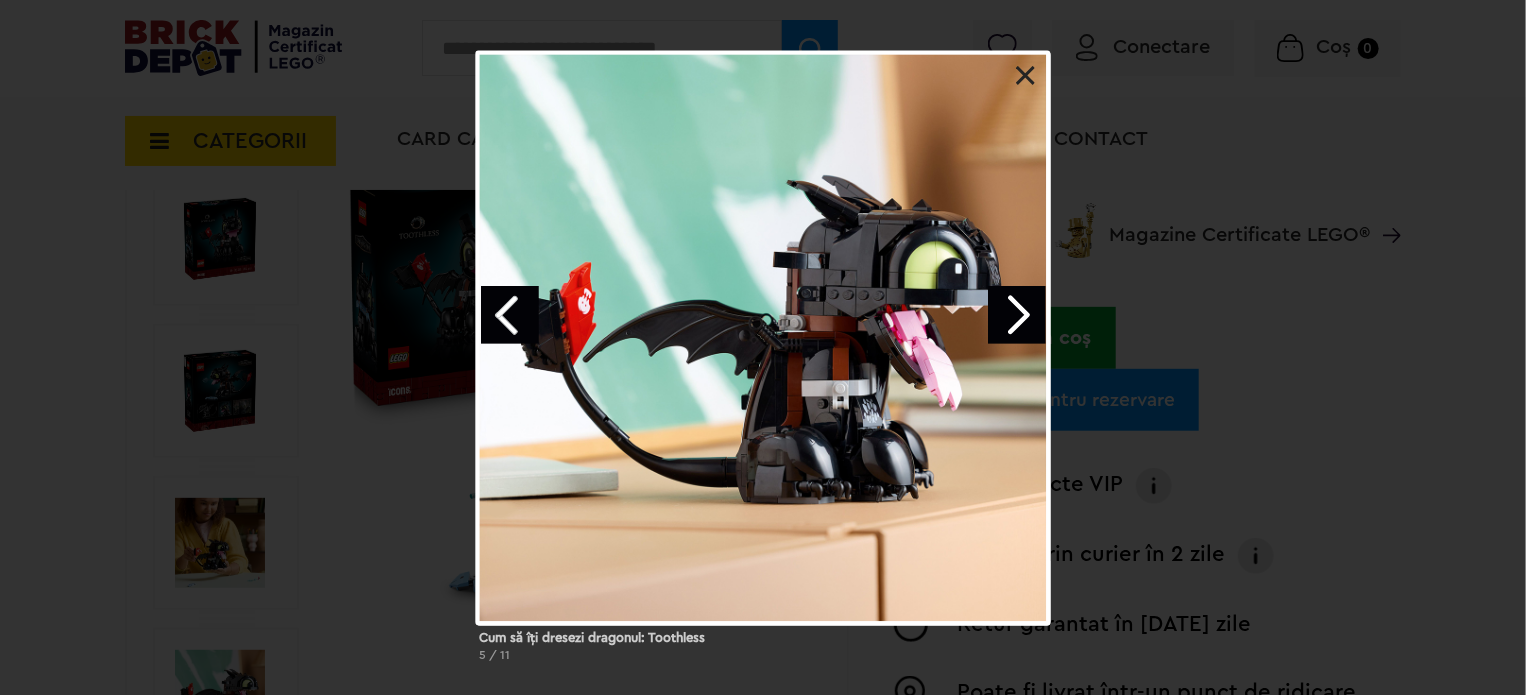 click at bounding box center (1017, 315) 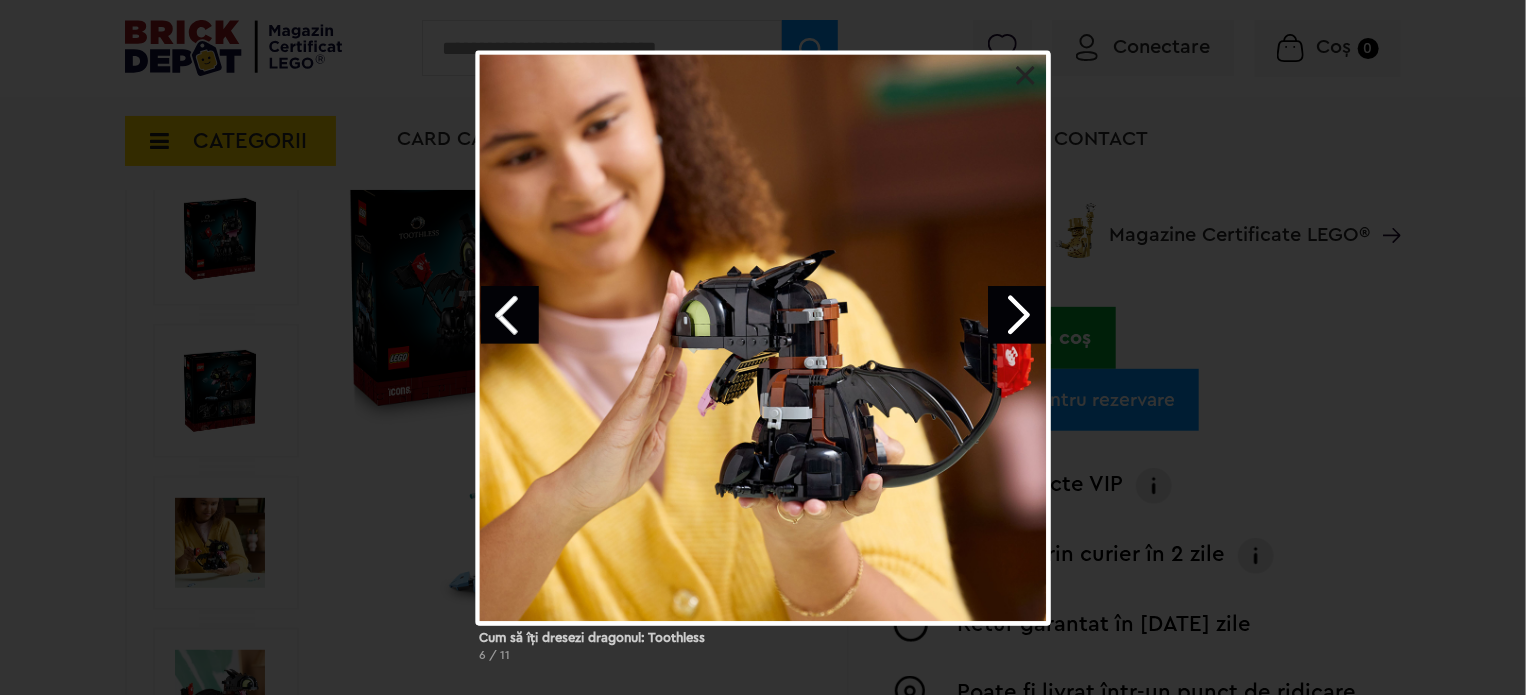 click at bounding box center [1017, 315] 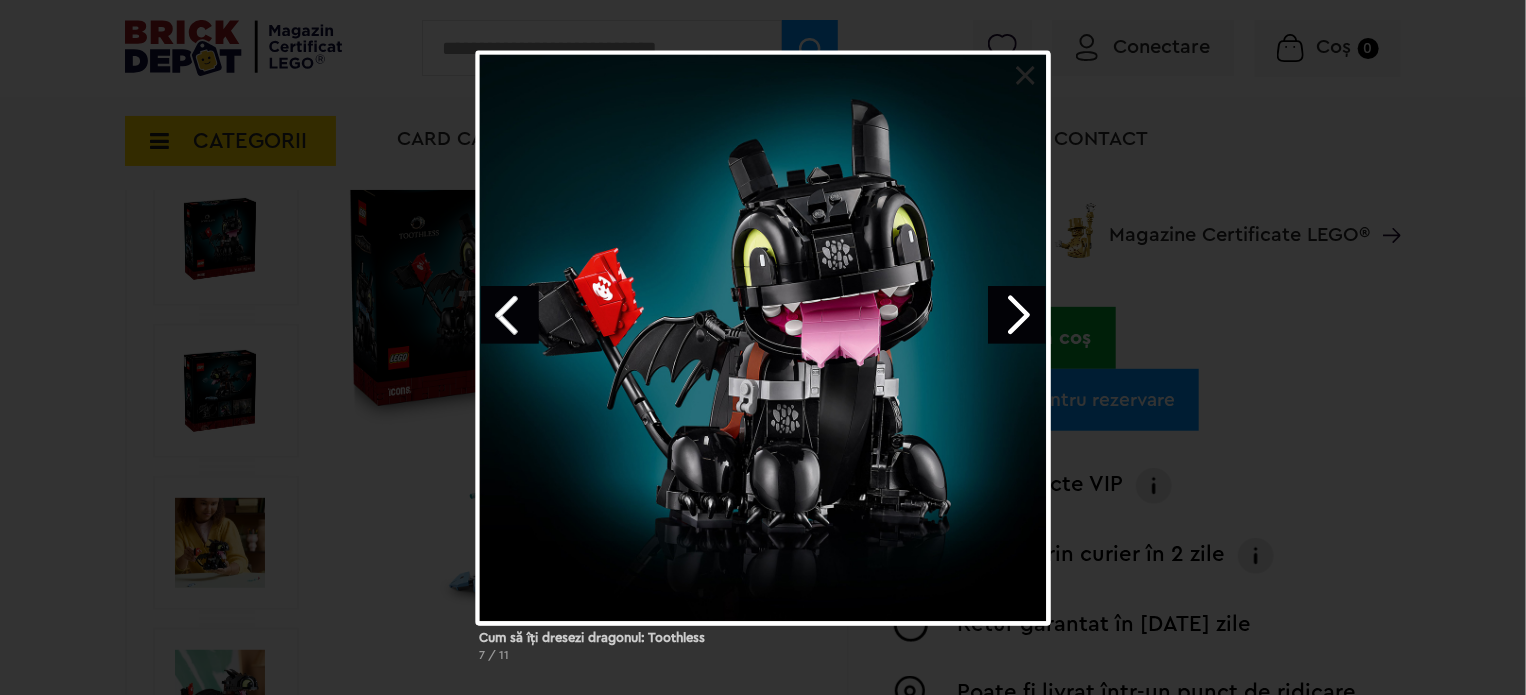click at bounding box center [1017, 315] 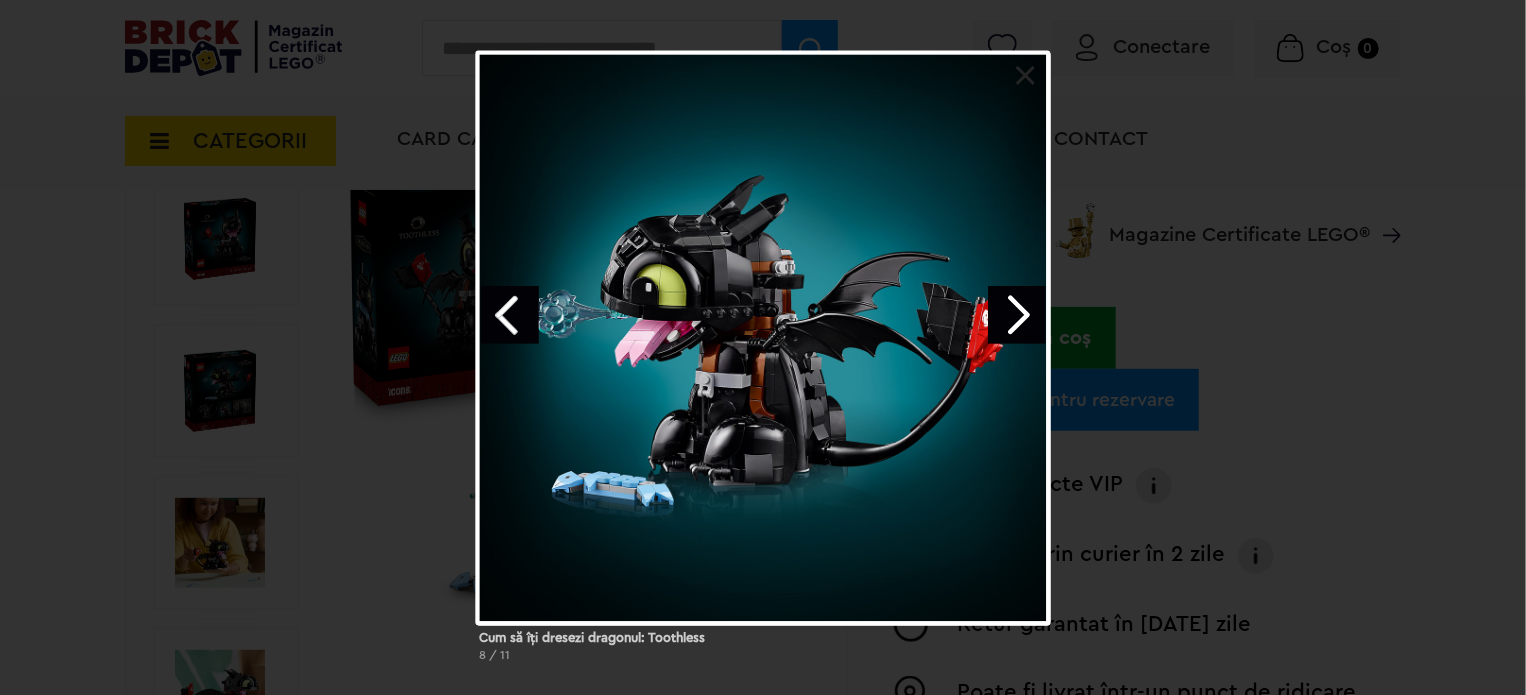 click at bounding box center [1017, 315] 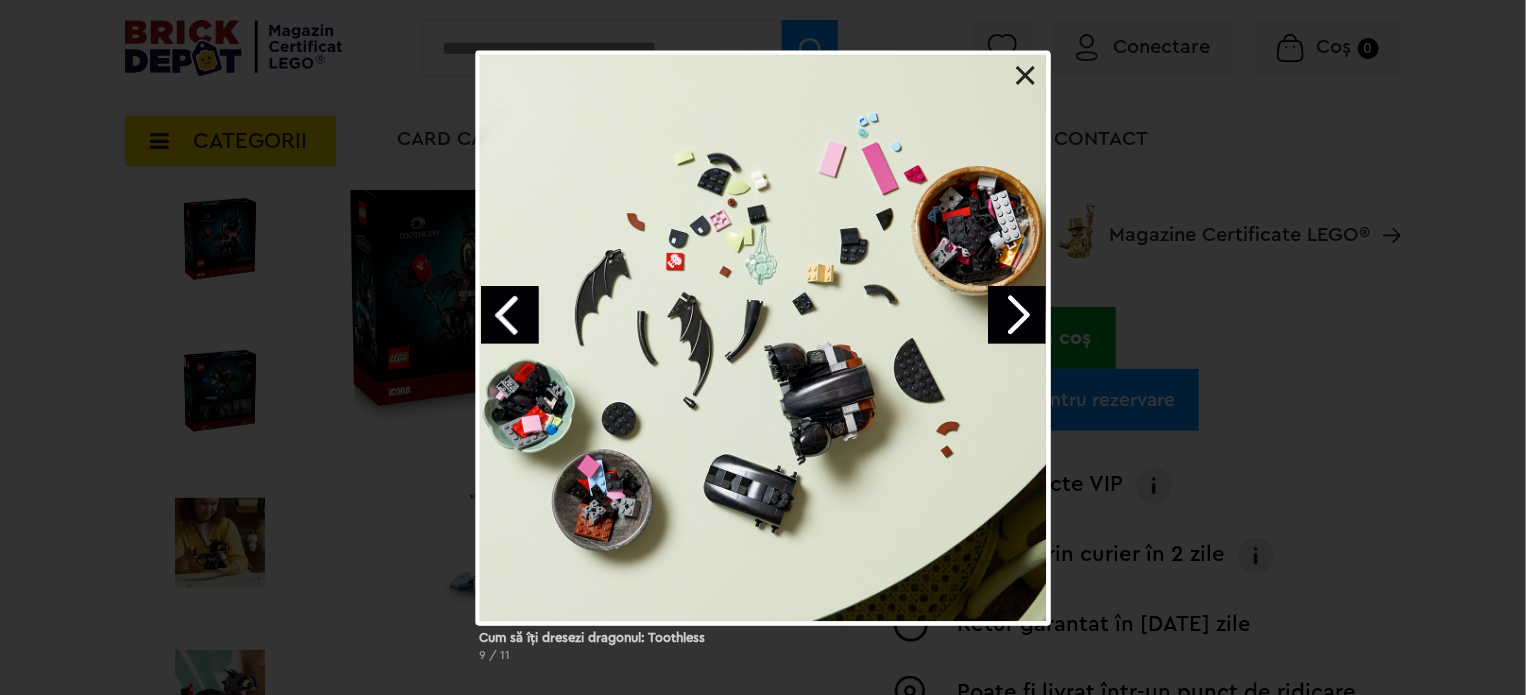 click at bounding box center (1017, 315) 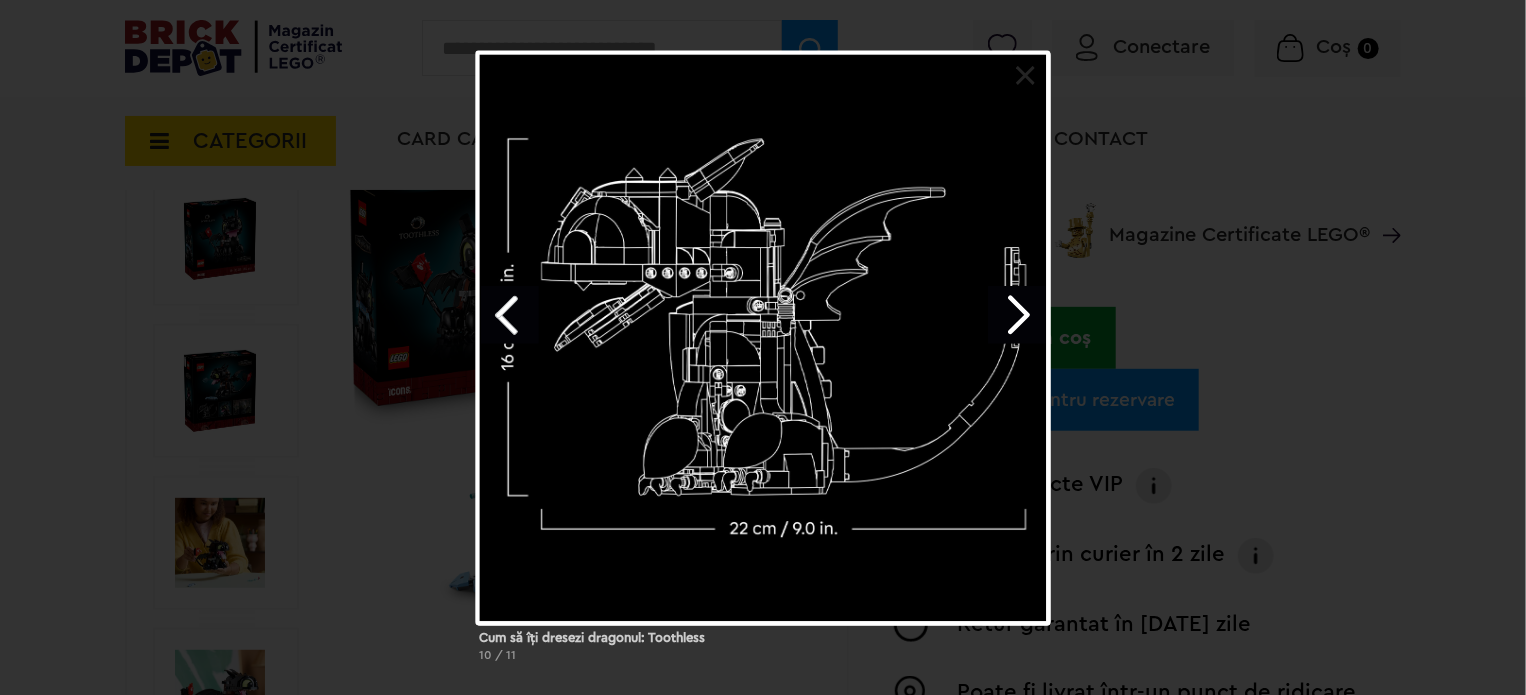 click on "Cum să îți dresezi dragonul: Toothless 10 / 11" at bounding box center (763, 364) 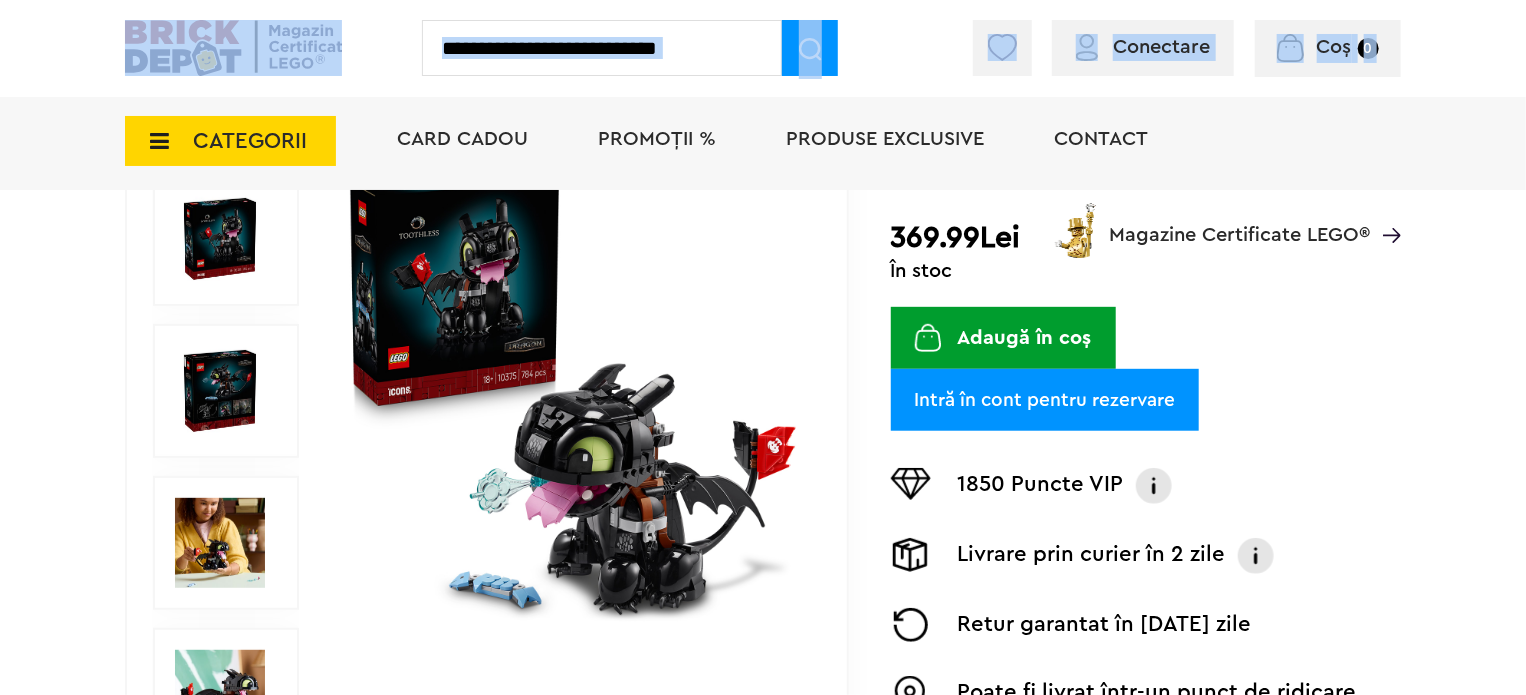 drag, startPoint x: 1516, startPoint y: 90, endPoint x: 1516, endPoint y: 146, distance: 56 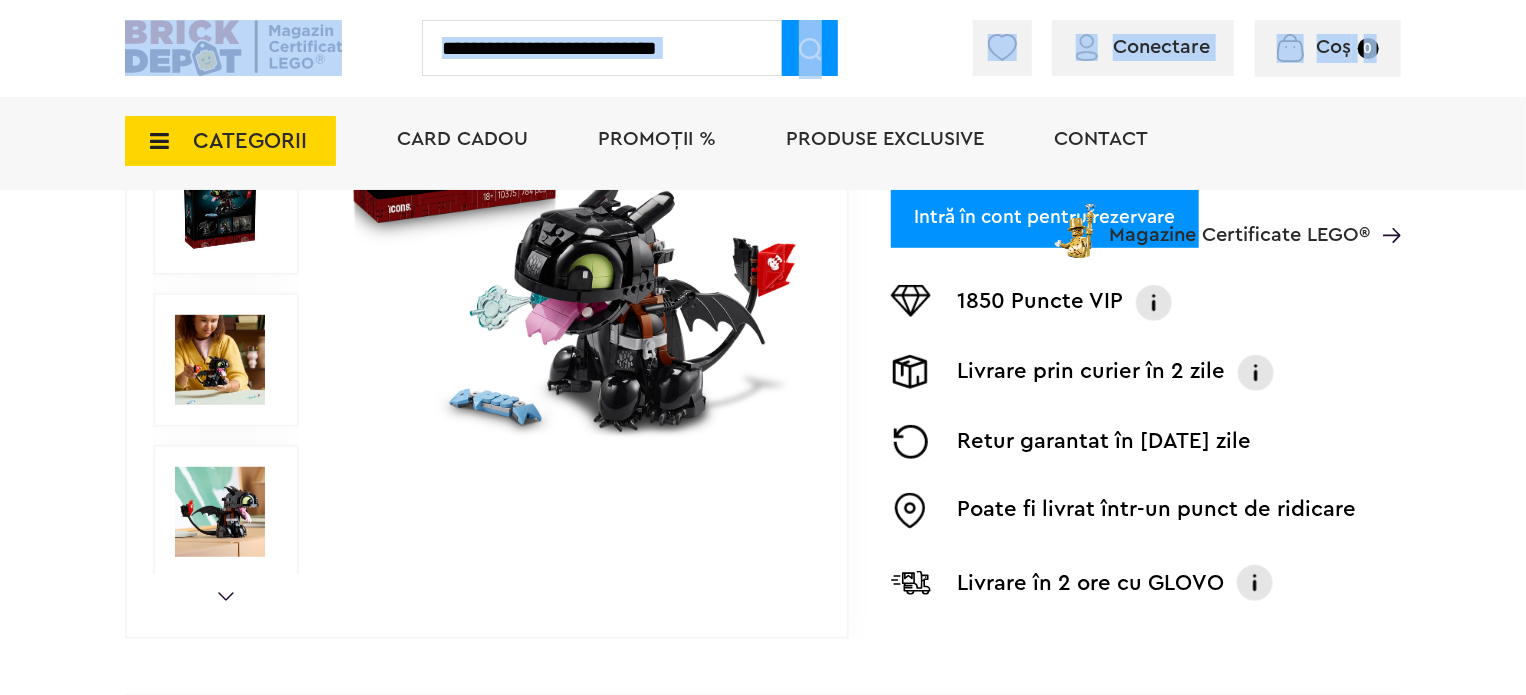 scroll, scrollTop: 564, scrollLeft: 0, axis: vertical 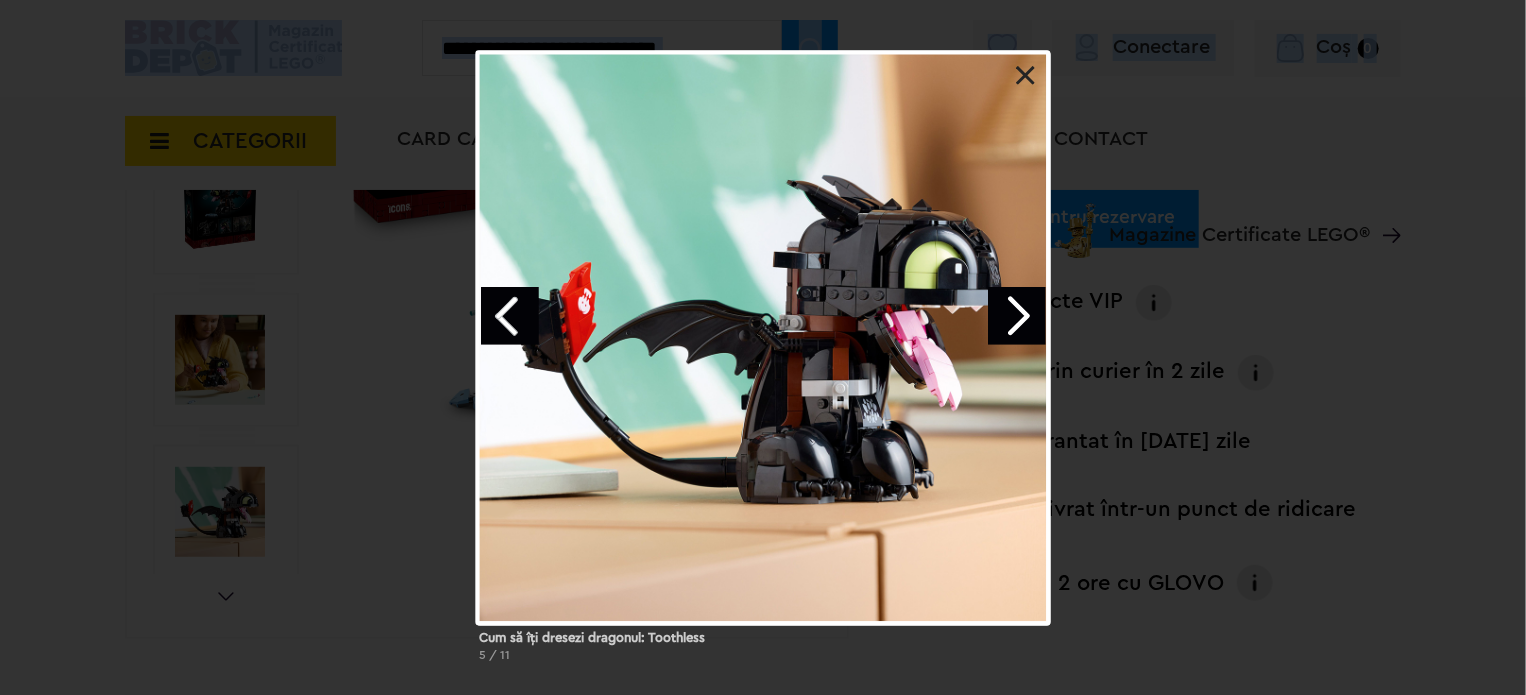 click at bounding box center [1017, 316] 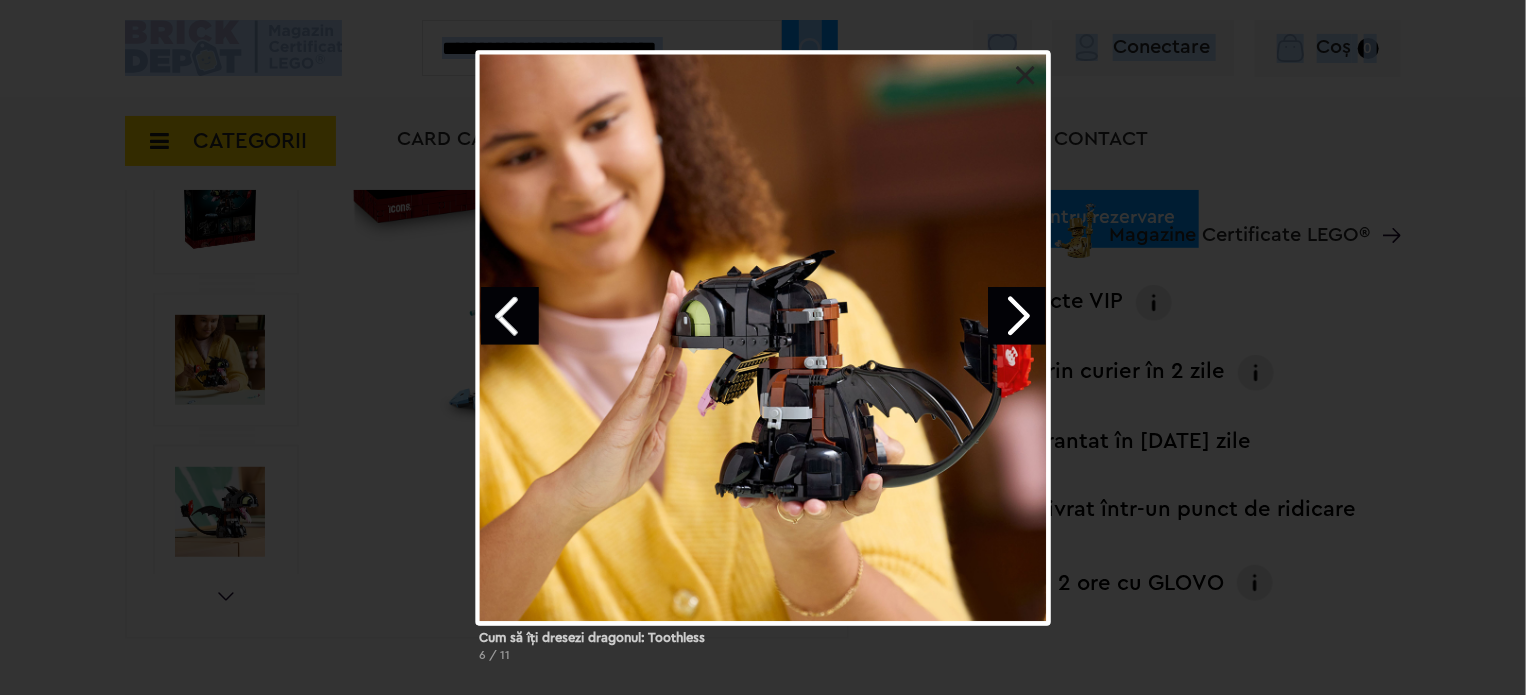 click at bounding box center (1017, 316) 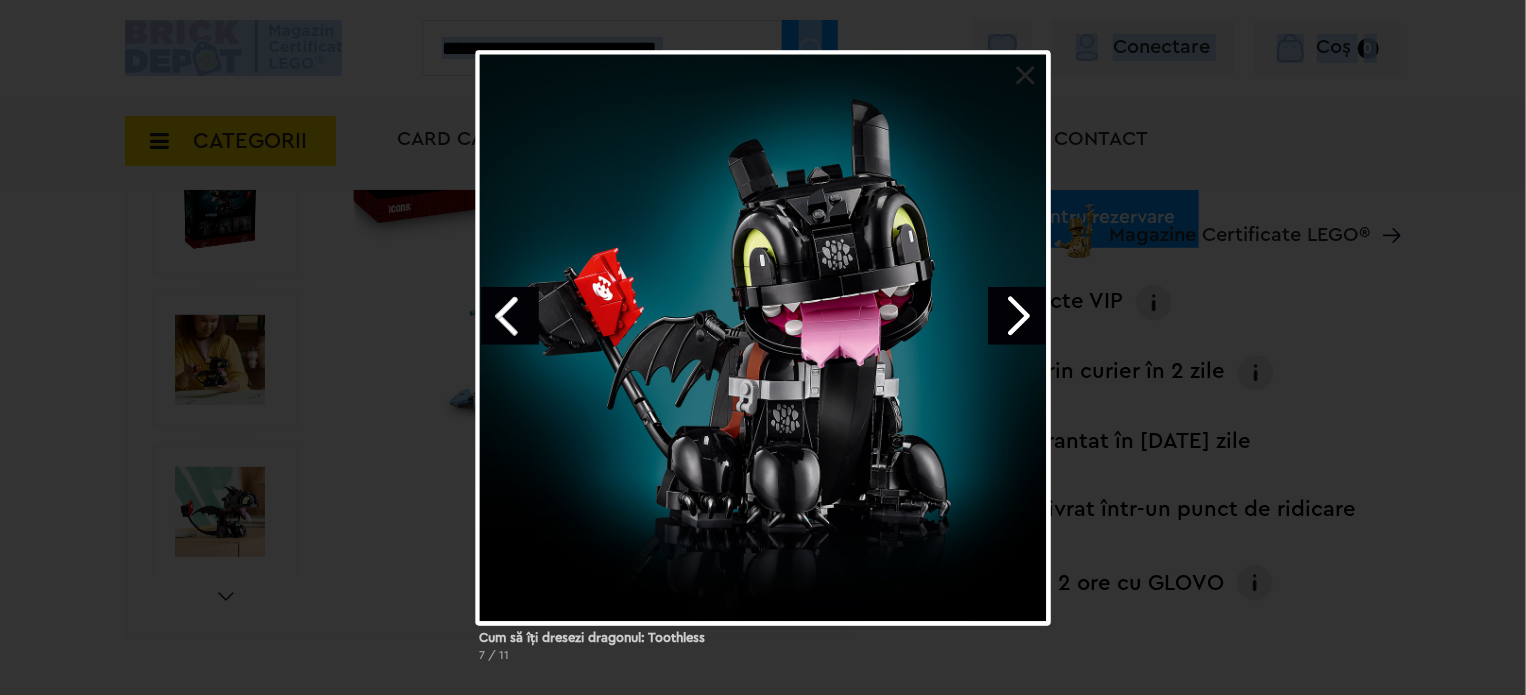 click at bounding box center (1017, 316) 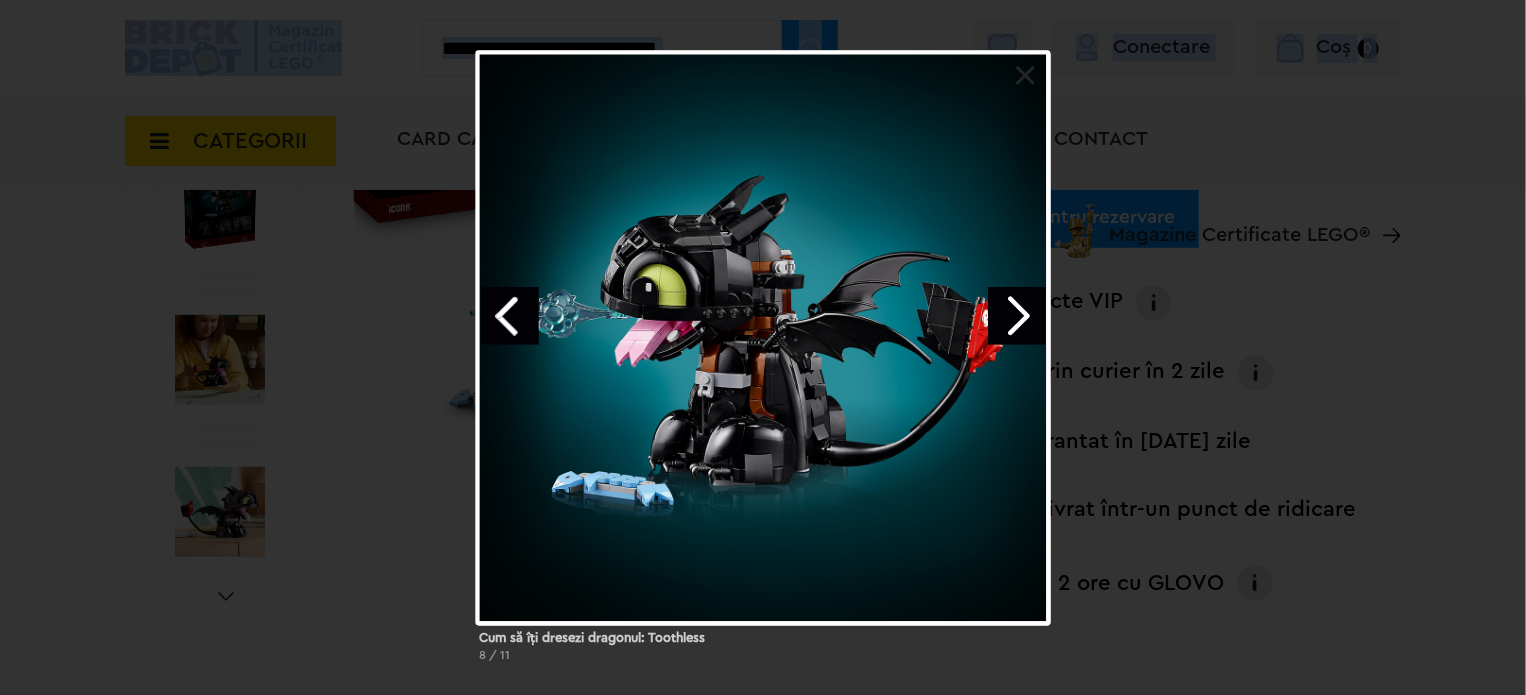 click at bounding box center [1026, 76] 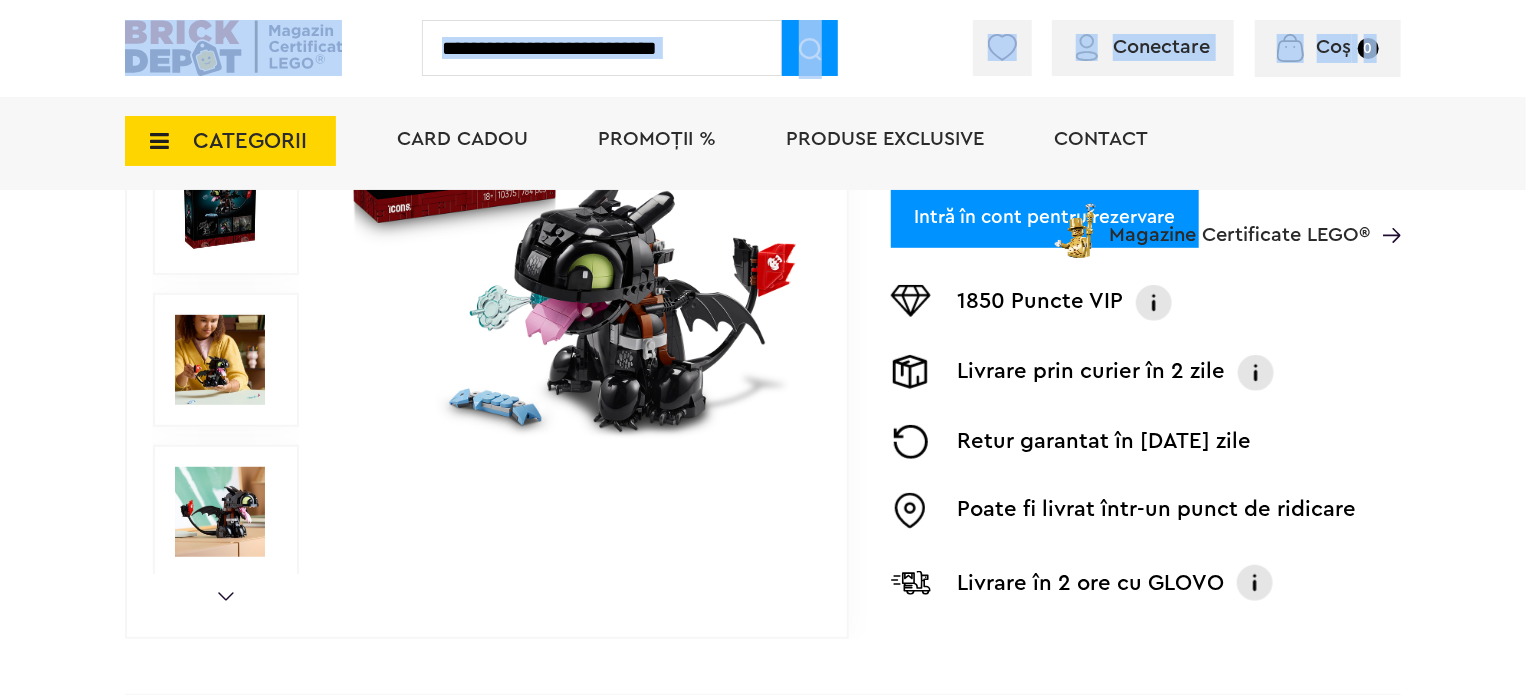scroll, scrollTop: 0, scrollLeft: 0, axis: both 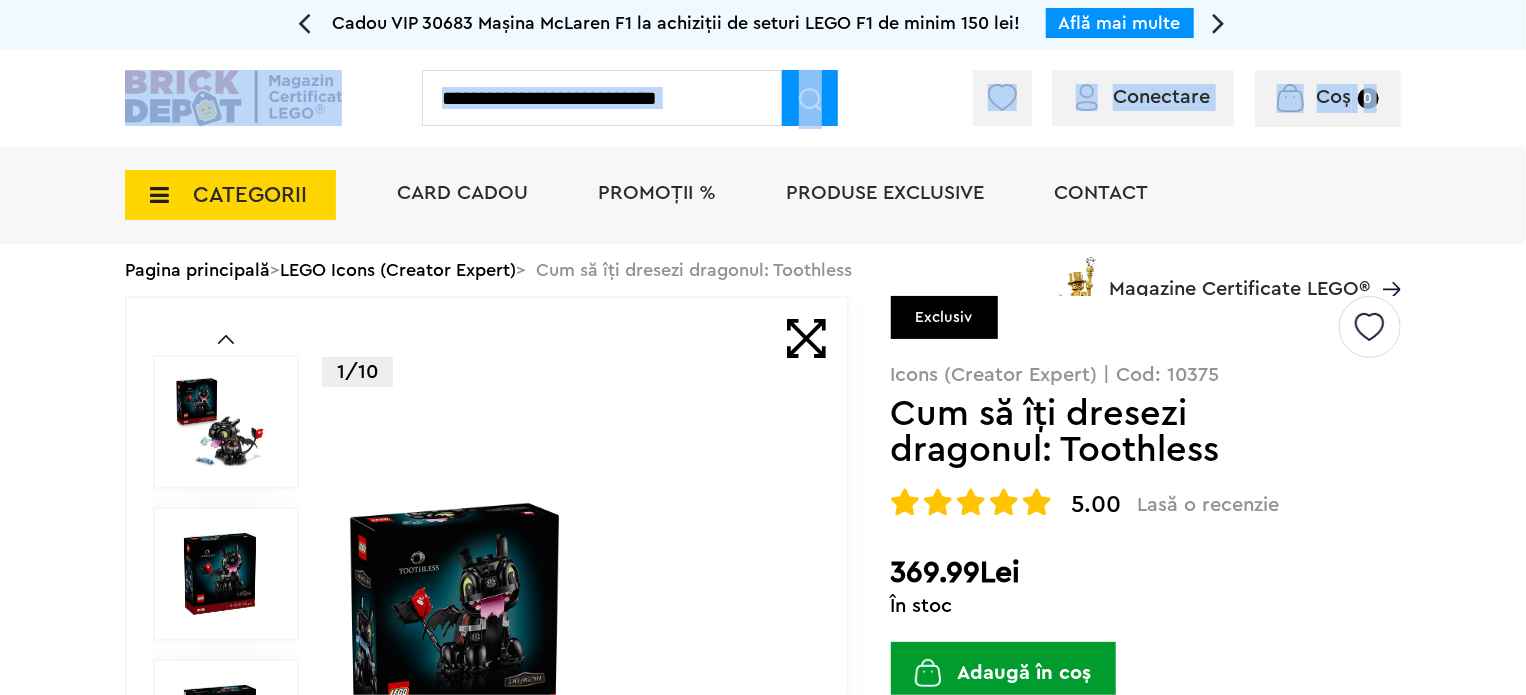 click on "PROMOȚII %" at bounding box center [657, 193] 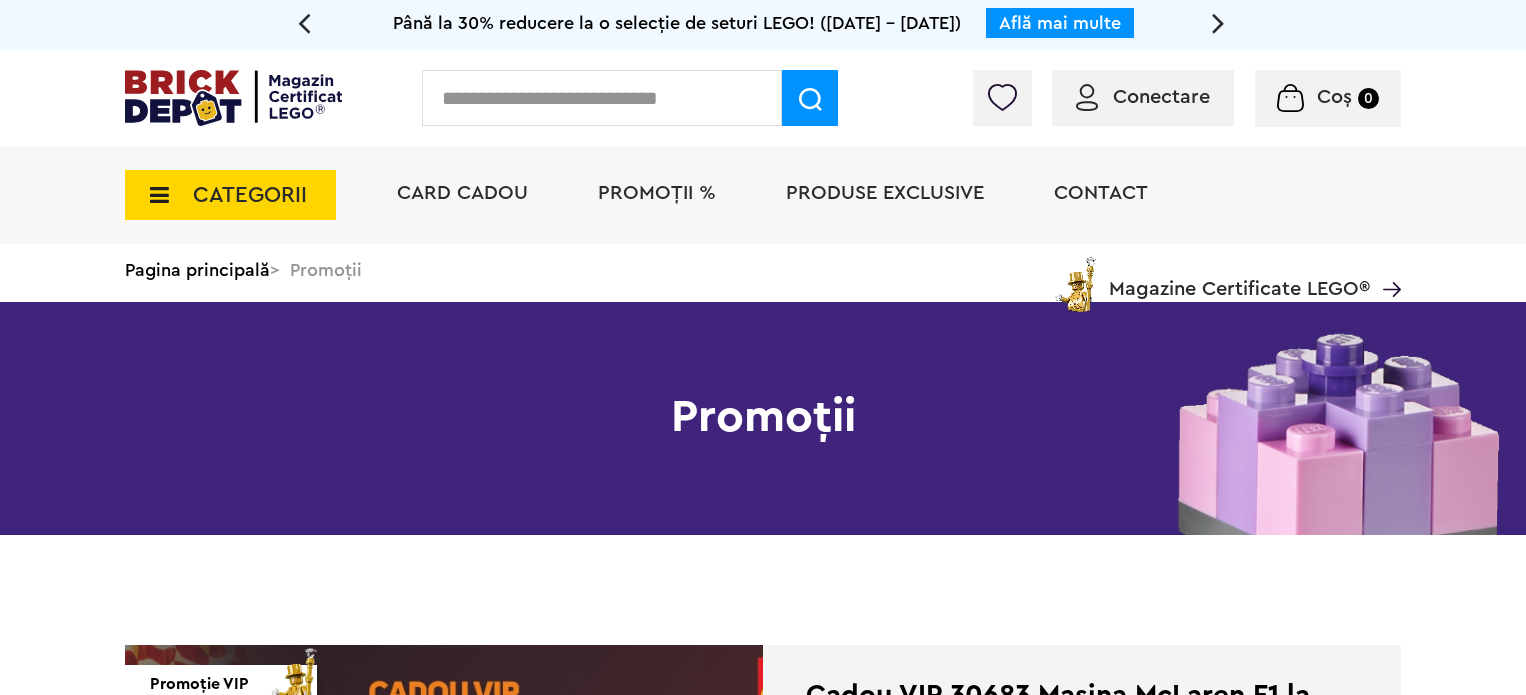 scroll, scrollTop: 0, scrollLeft: 0, axis: both 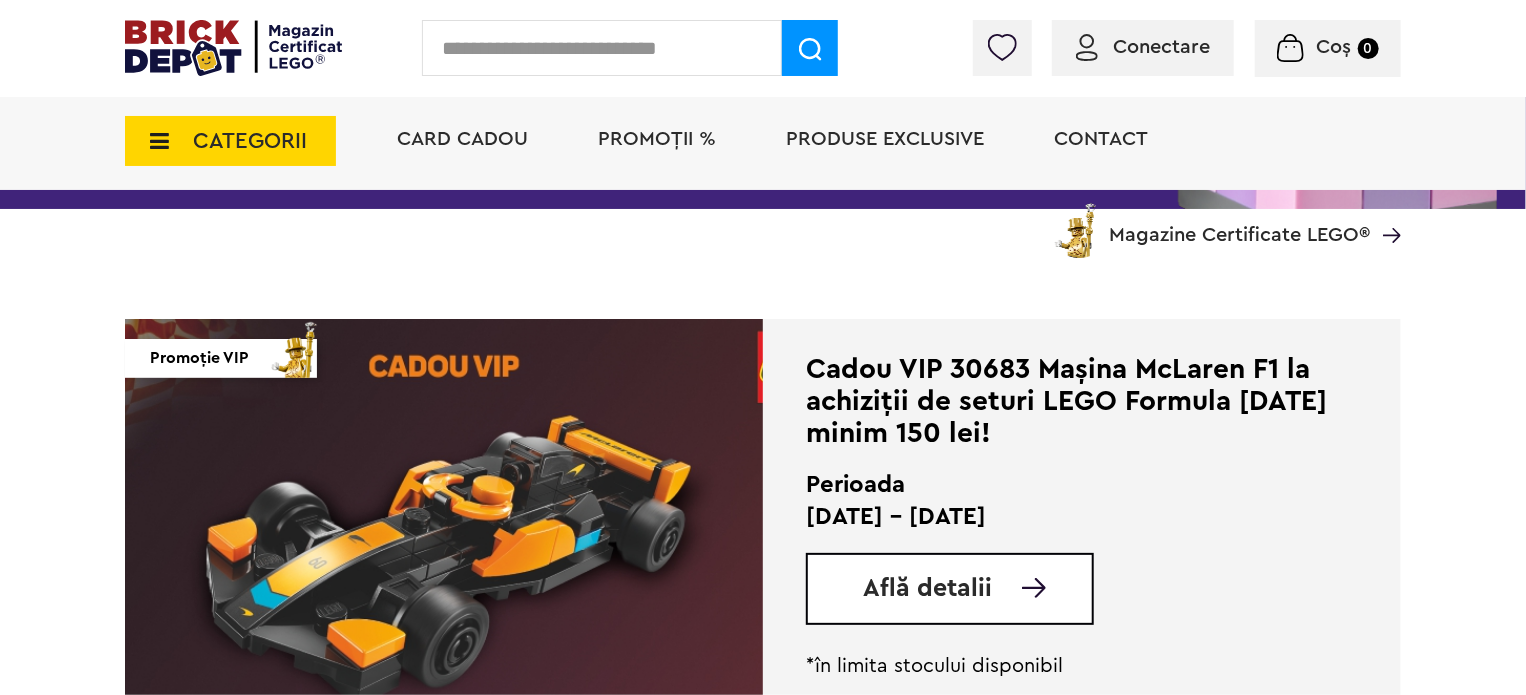 click on "Află detalii" at bounding box center [927, 588] 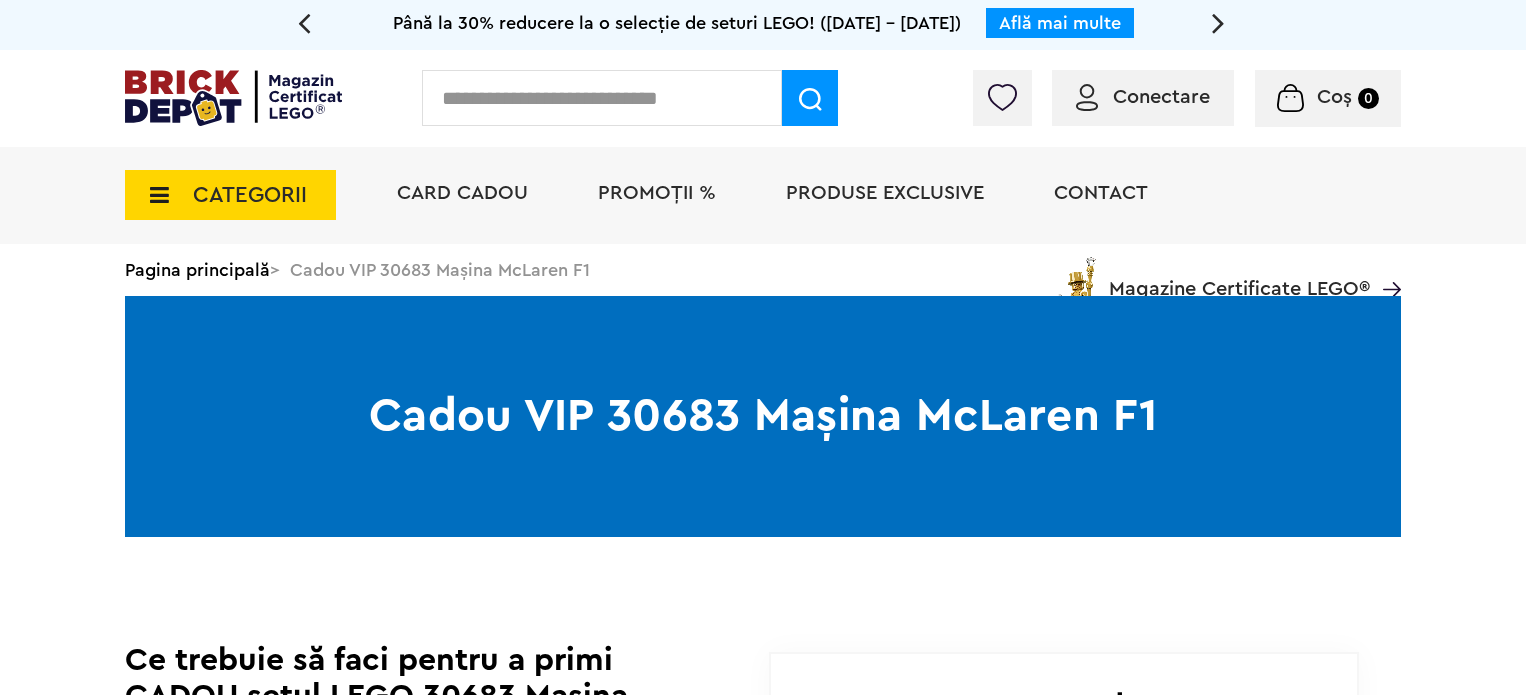 scroll, scrollTop: 0, scrollLeft: 0, axis: both 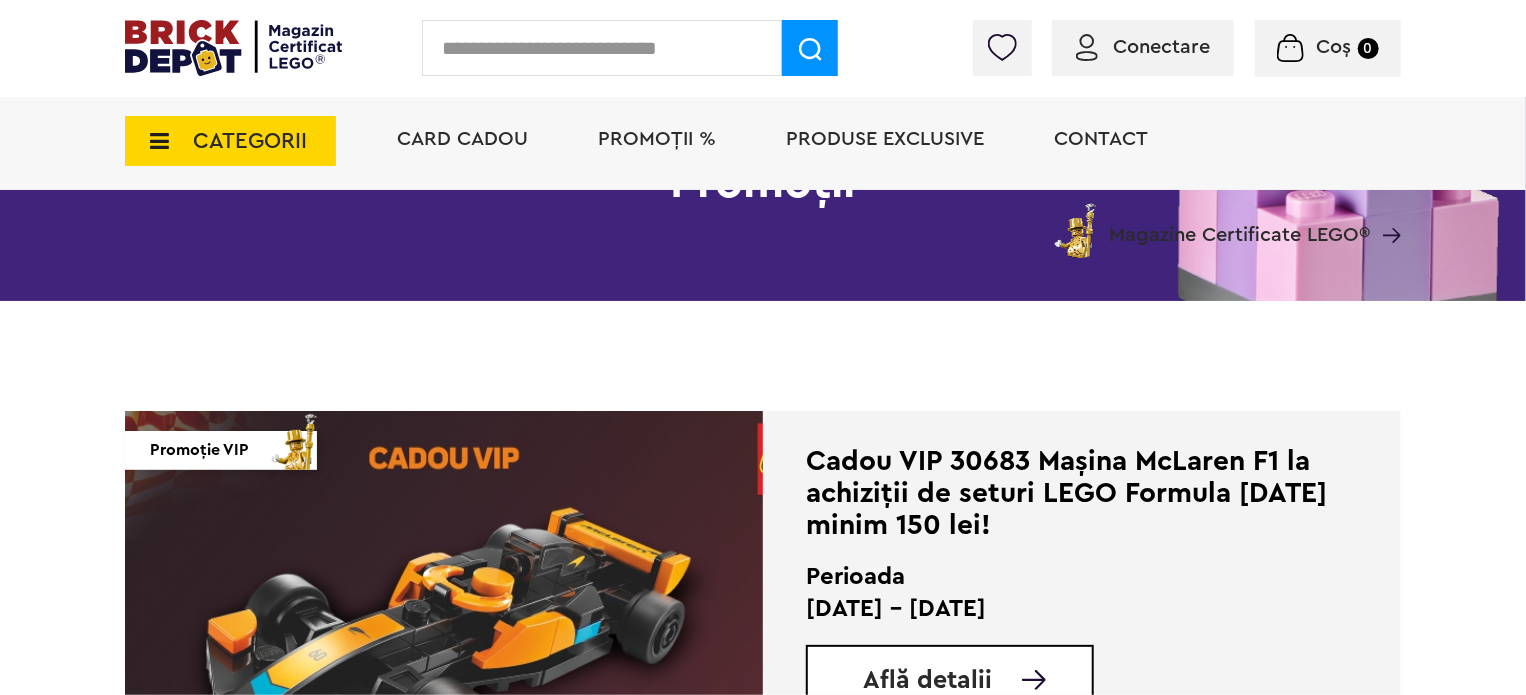 click on "PROMOȚII %" at bounding box center [657, 139] 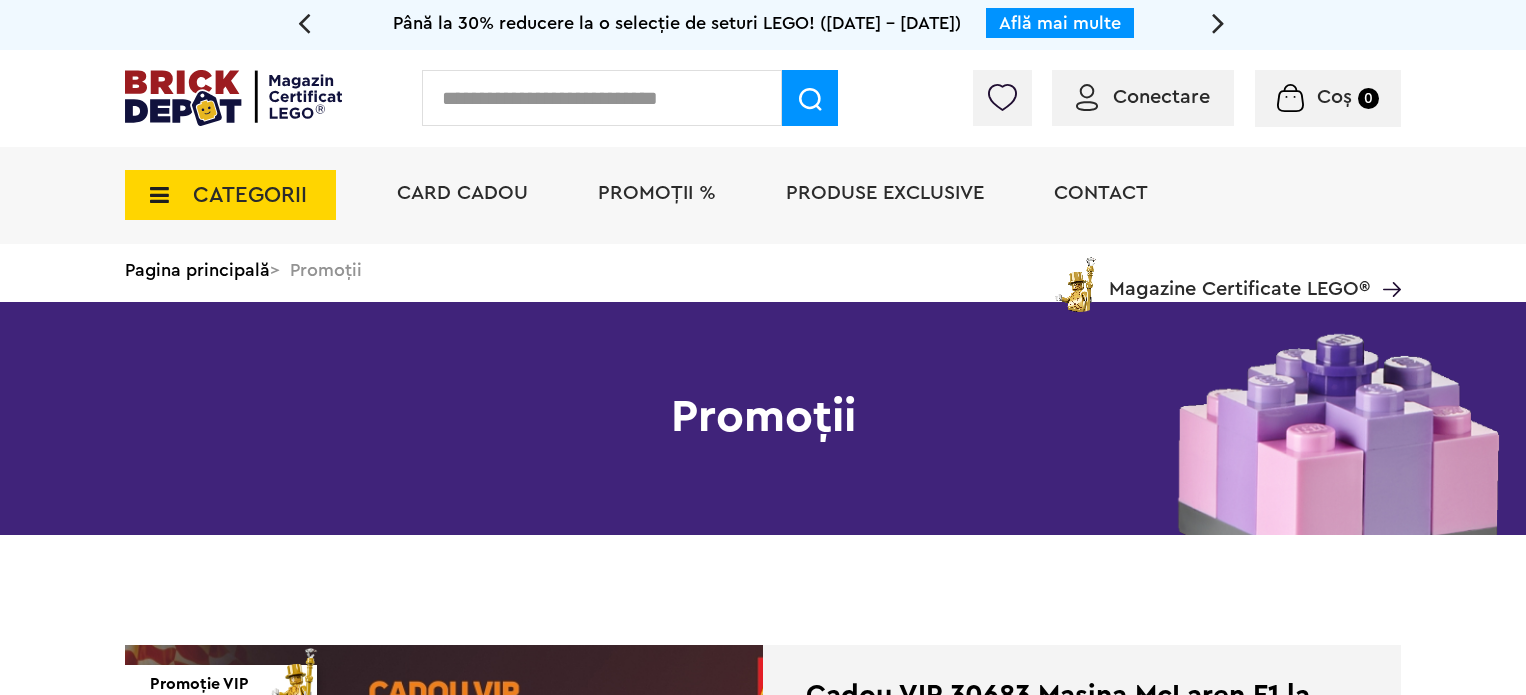 scroll, scrollTop: 0, scrollLeft: 0, axis: both 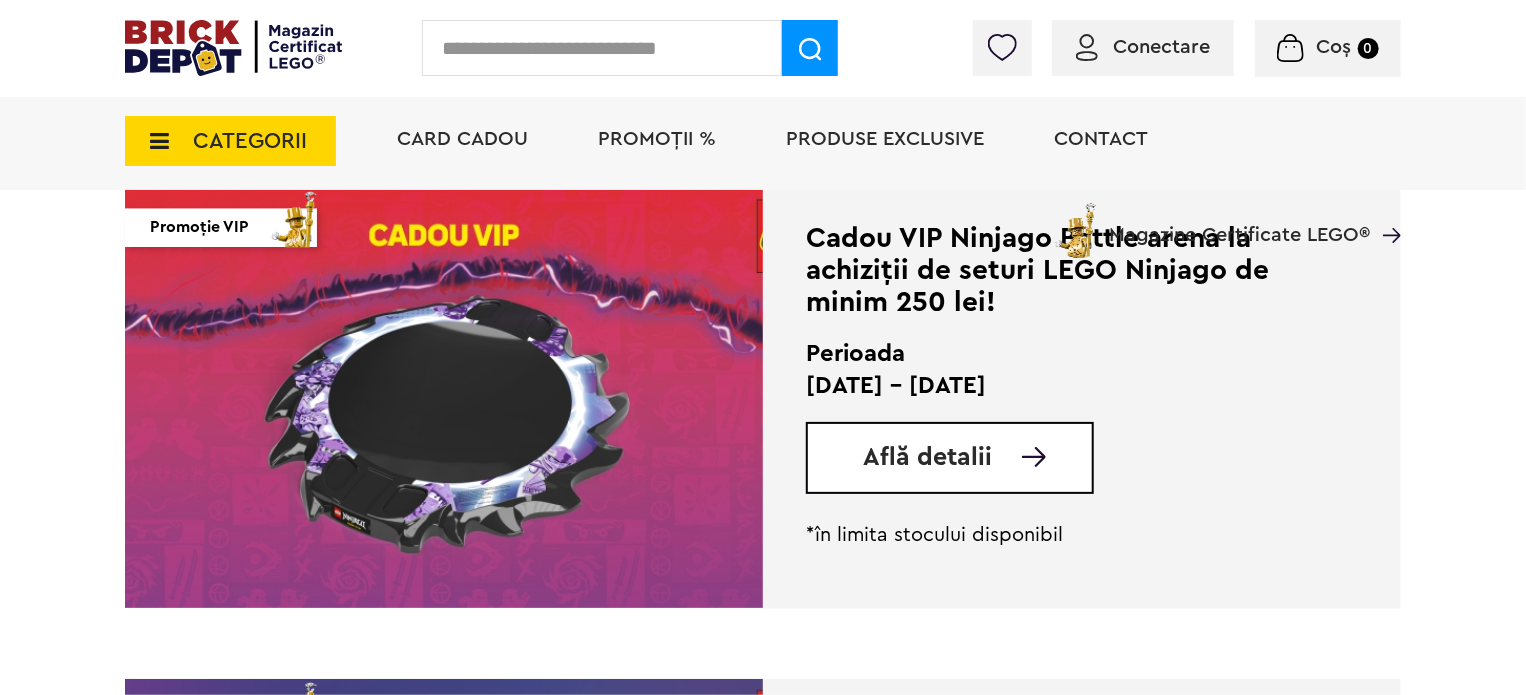 click at bounding box center [444, 398] 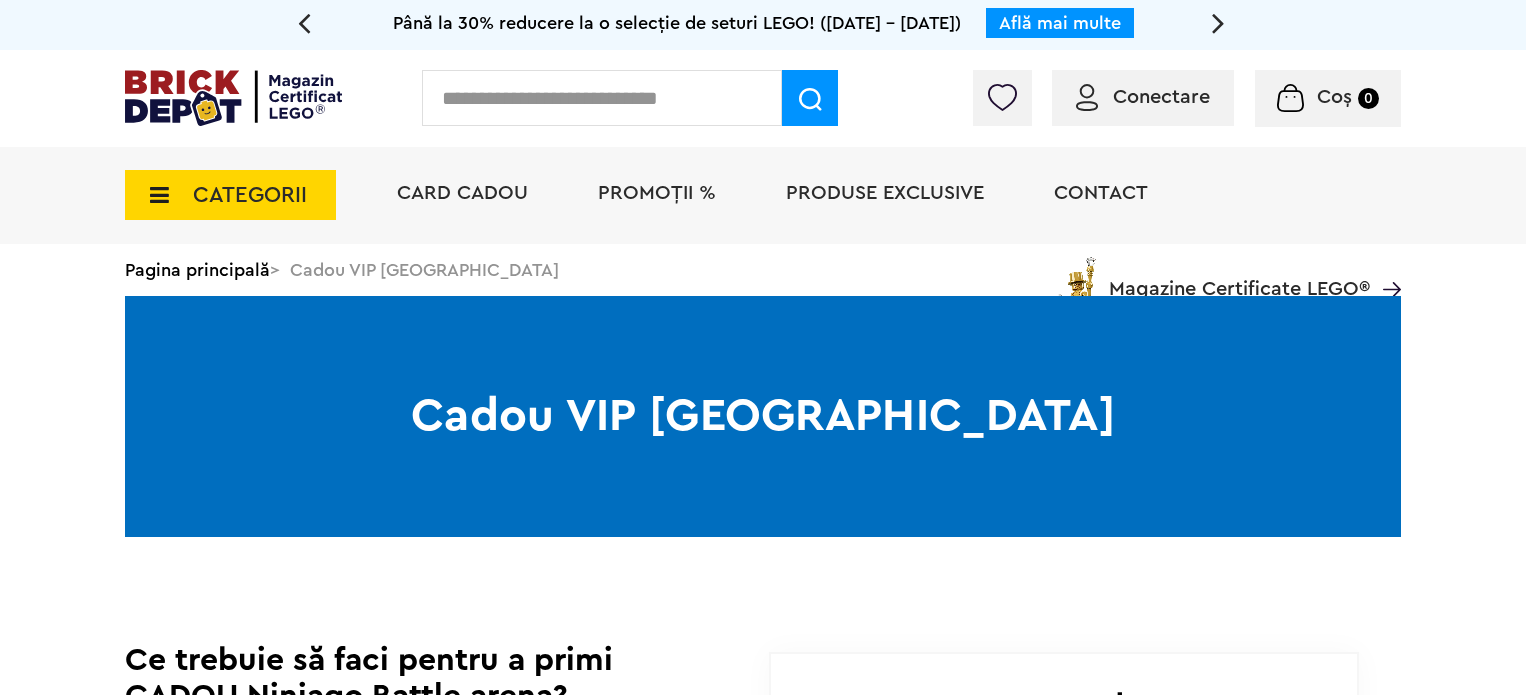 scroll, scrollTop: 0, scrollLeft: 0, axis: both 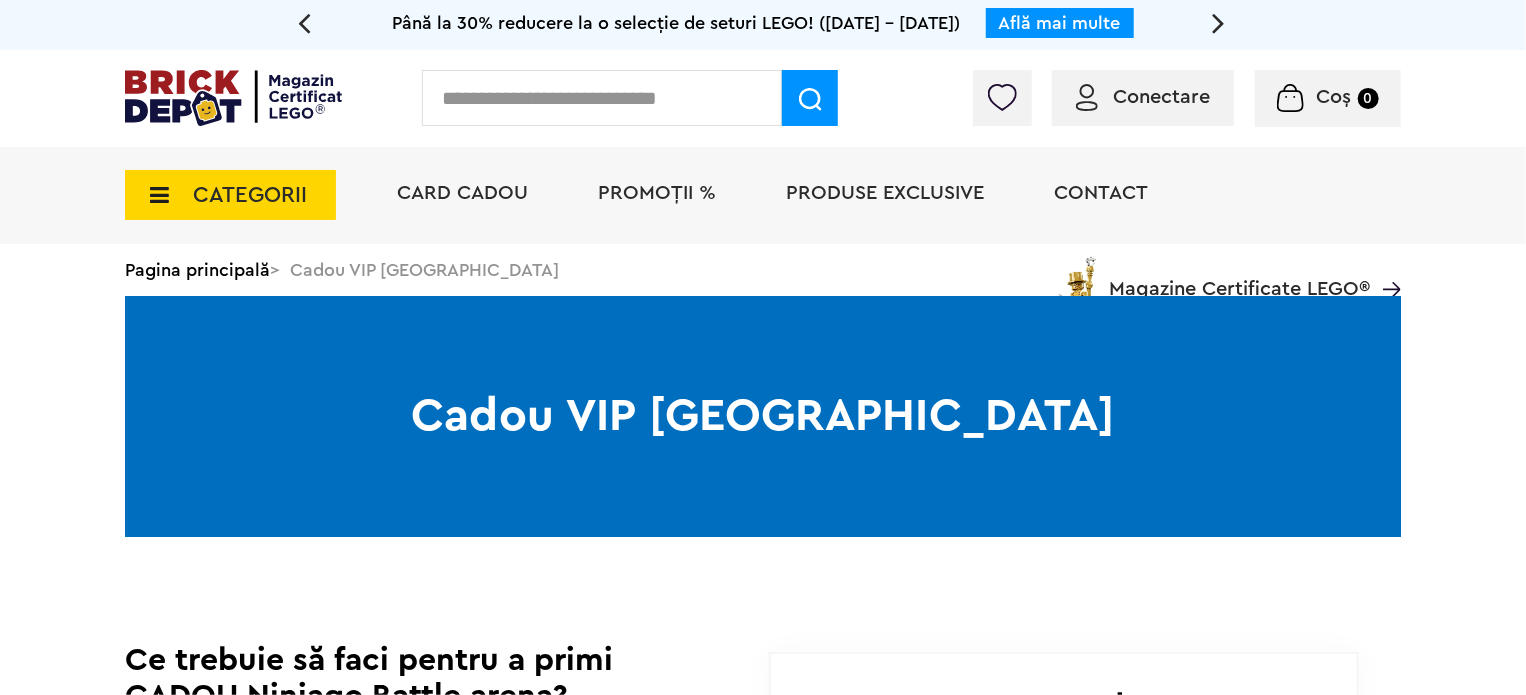 drag, startPoint x: 1521, startPoint y: 64, endPoint x: 1522, endPoint y: 141, distance: 77.00649 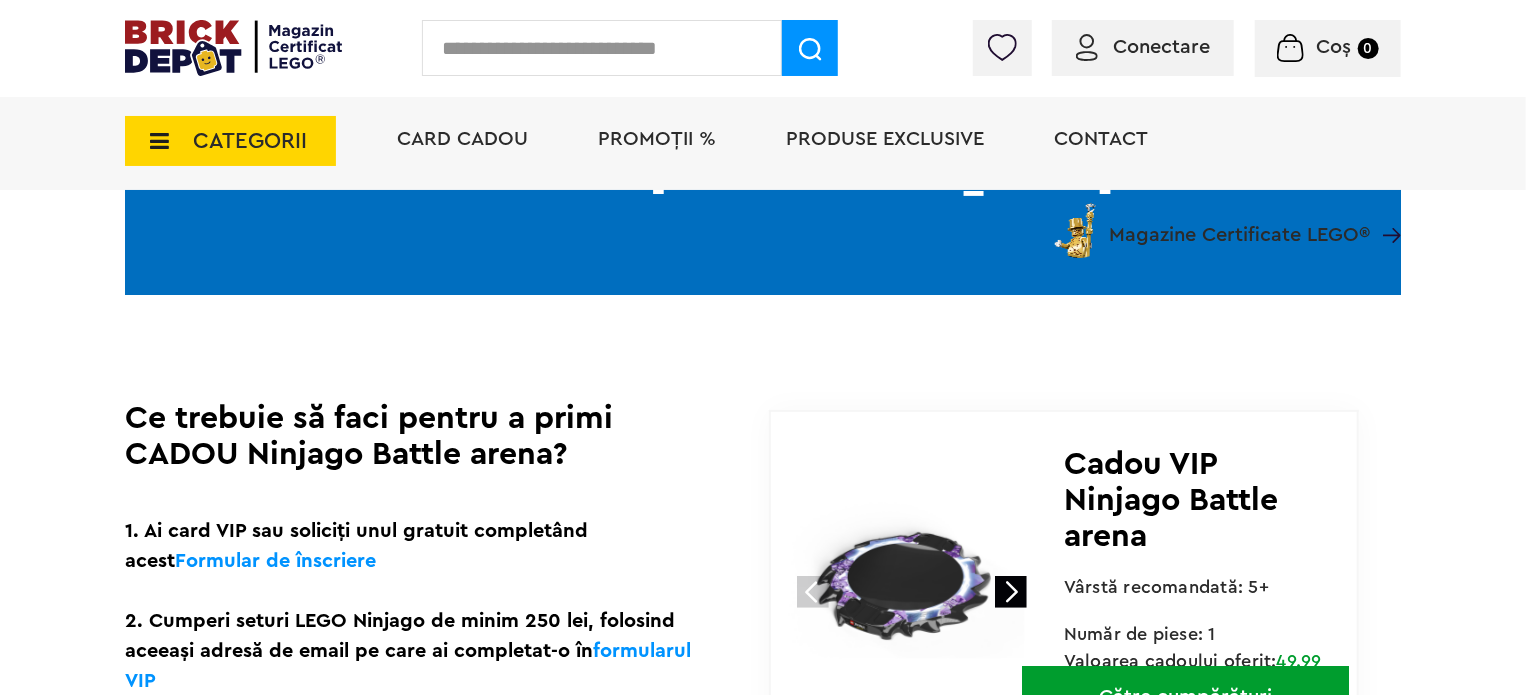 scroll, scrollTop: 292, scrollLeft: 0, axis: vertical 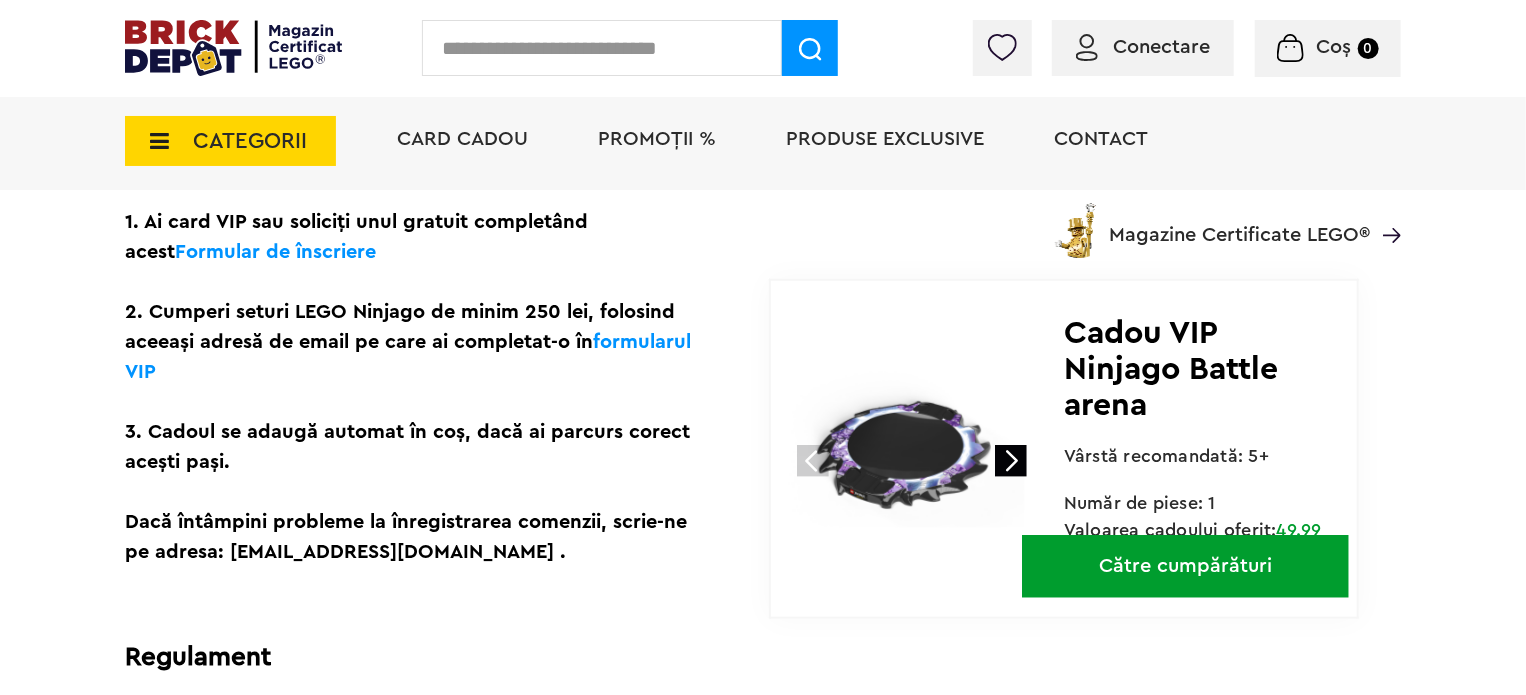 click at bounding box center [1011, 461] 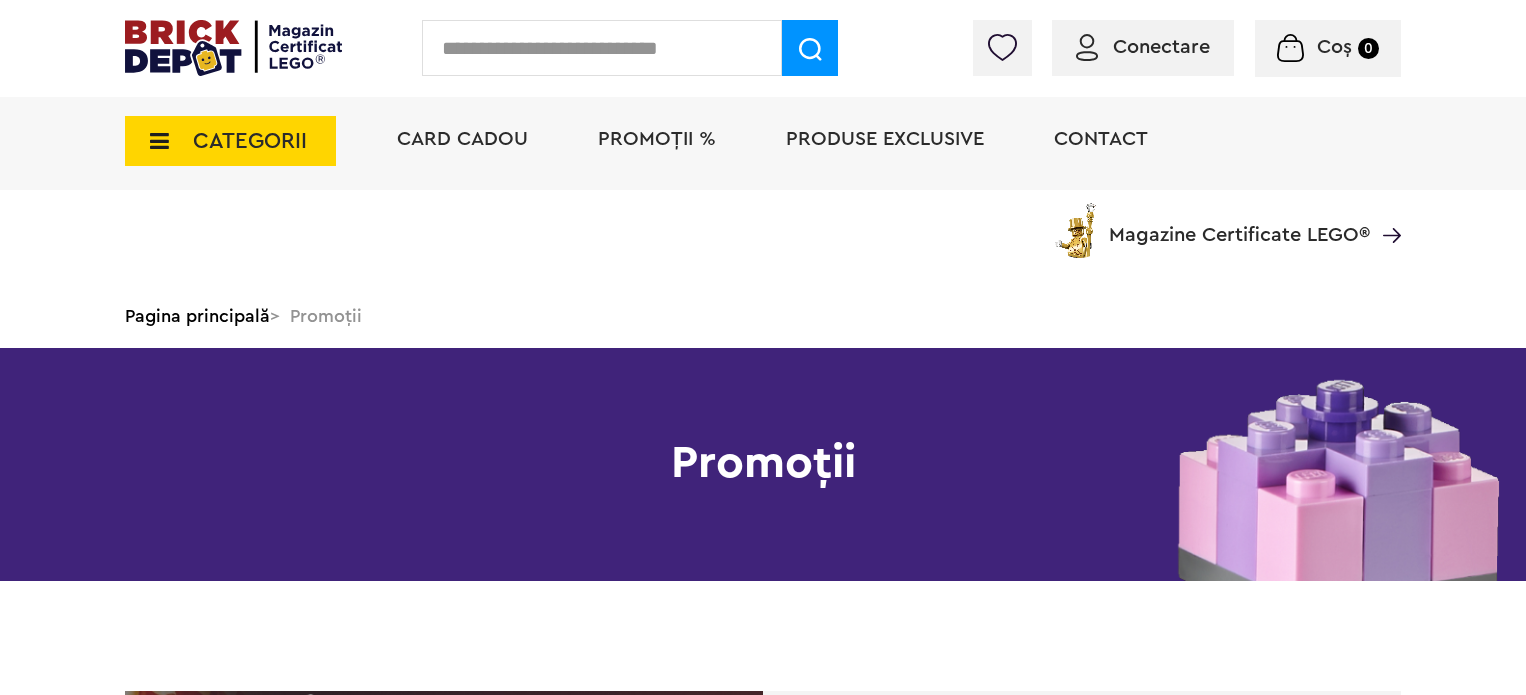 scroll, scrollTop: 1976, scrollLeft: 0, axis: vertical 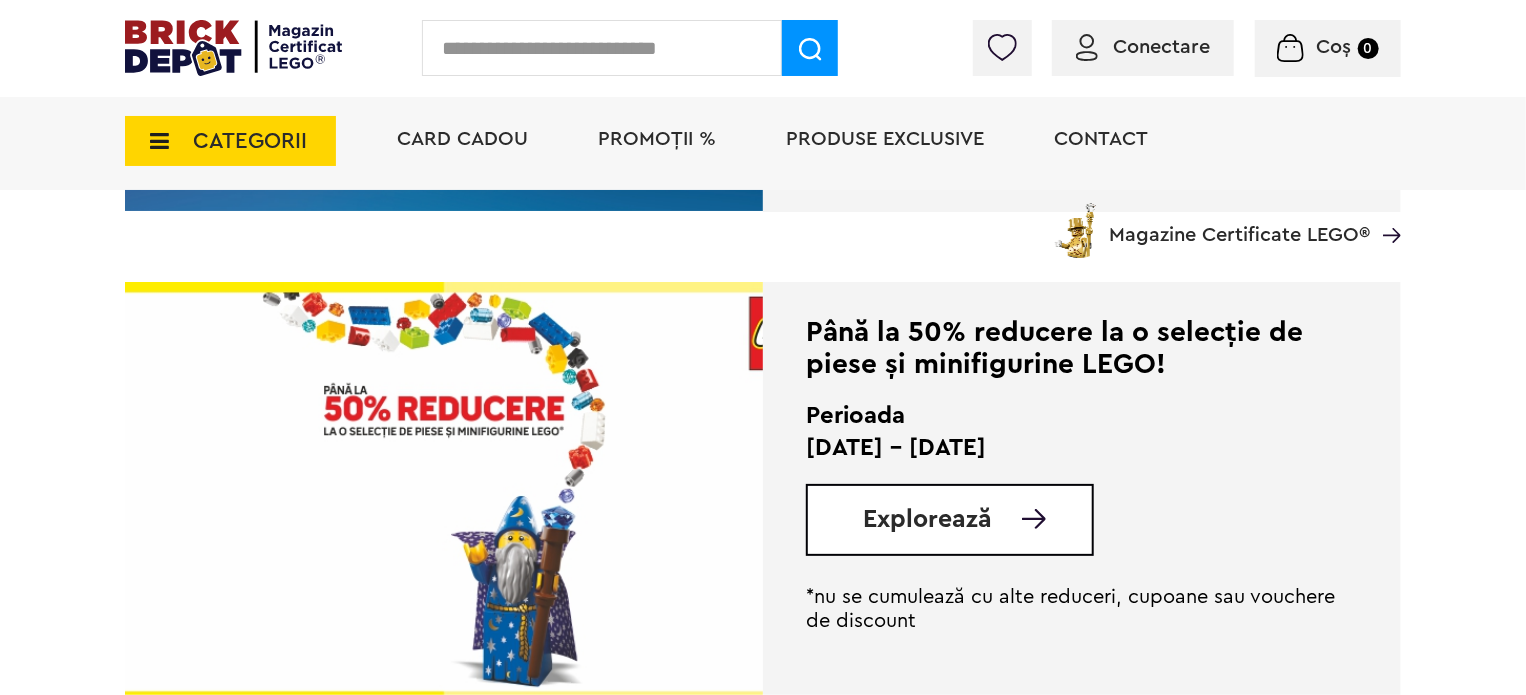 click on "Explorează" at bounding box center (927, 519) 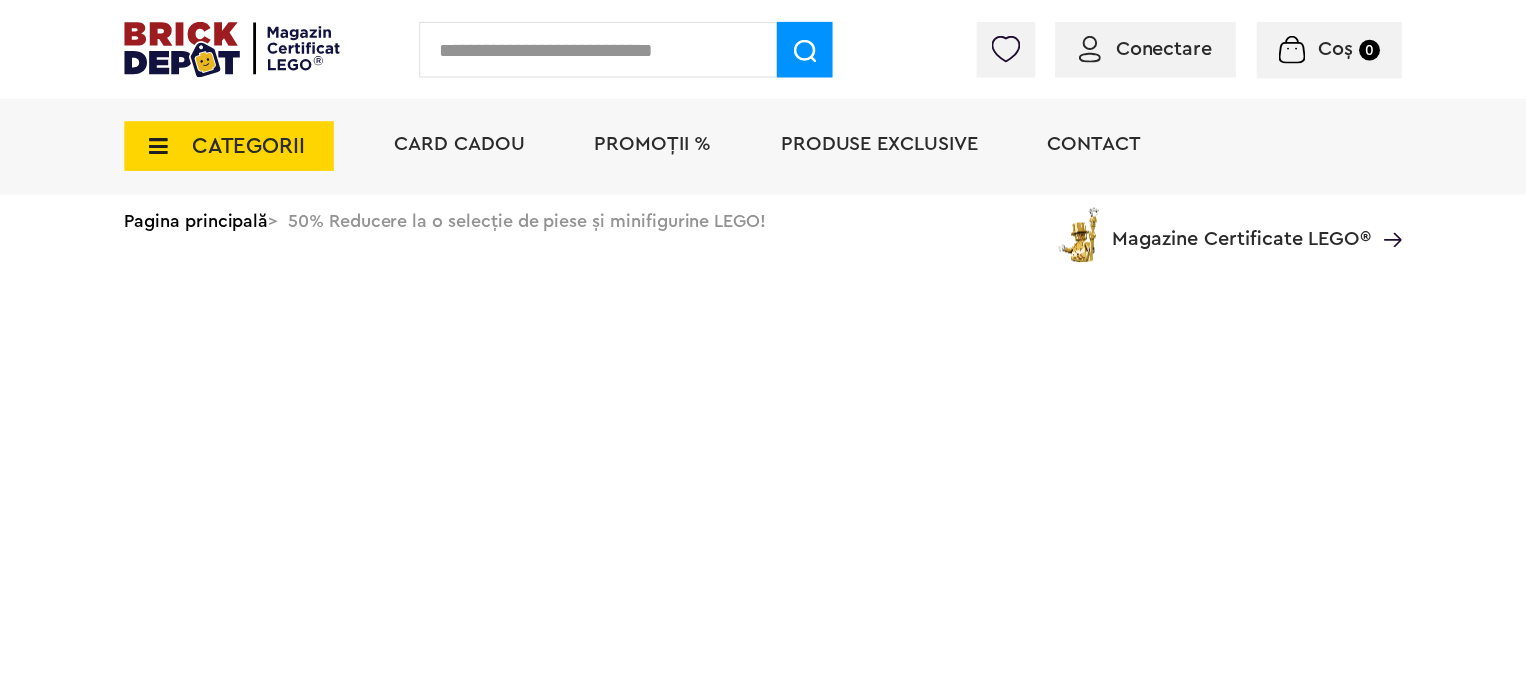 scroll, scrollTop: 0, scrollLeft: 0, axis: both 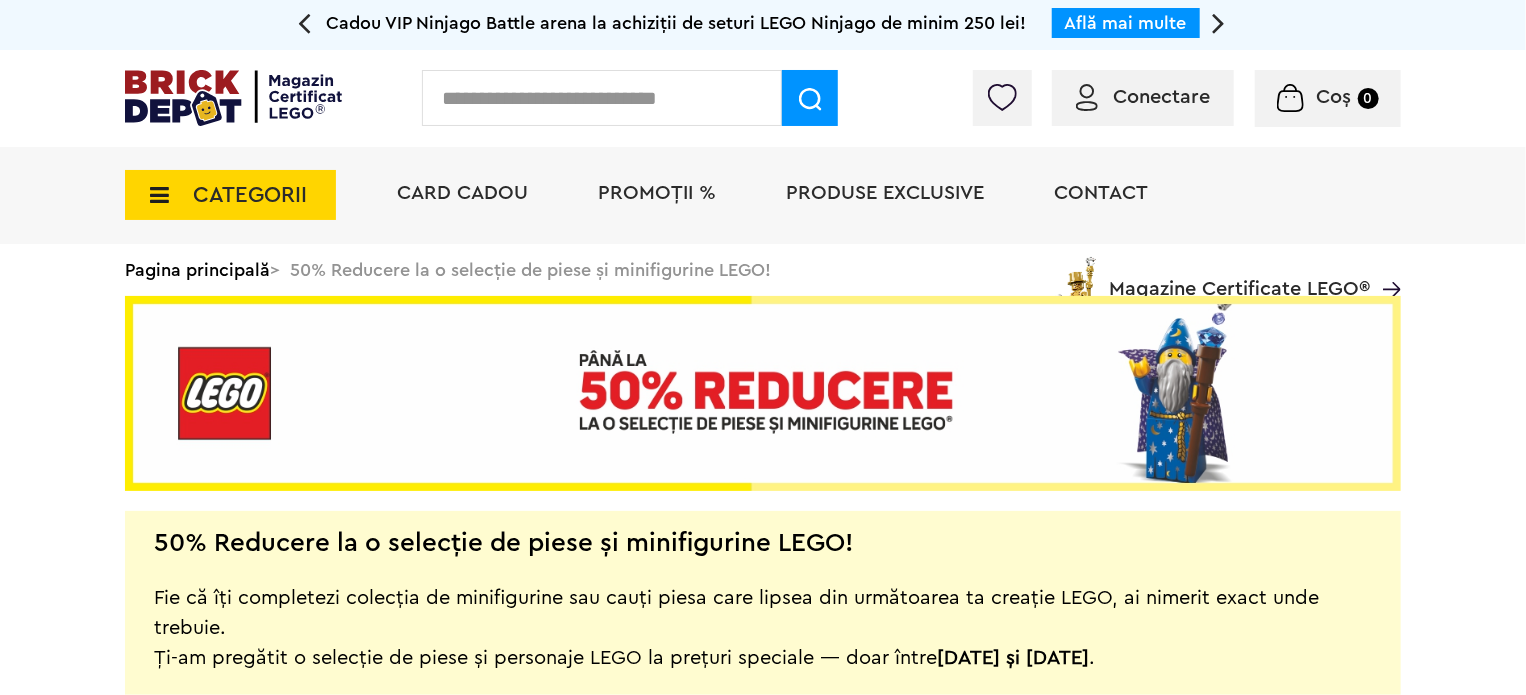 click on "CATEGORII
Jucării LEGO
Card Cadou LEGO Animal Crossing Architecture Art Nou Bluey Nou Brickheadz City Nou Classic Colecția Botanică Nou Creator DC Super Heroes Disney Nou DOTS DREAMZzz Nou DUPLO Nou Education Festivaluri Tradiţionale Chinezesti Fortnite Nou Friends Nou Gabby s Dollhouse Harry Potter Nou Icons (Creator Expert) Nou Ideas Nou Indiana Jones Jurassic World Nou Marvel Super Heroes Nou Minecraft Nou Minifigurine Minions Monkie Kid NIKE Nou Ninjago Nou One Piece Sonic the Hedgehog Speed Champions Nou Star Wars Nou Super Mario Nou Technic Nou The Legend of Zelda Wednesday Wicked Vezi Toate >> Card Cadou LEGO
Piese LEGO
Accesorii Nou Animale Autocolante Caramizi Nou Caramizi cu panta Nou Caramizi curbate Nou Caramizi rotunde Nou Caramizi speciale Nou Componente Figurine actiune Nou Minifigurine Minifigurine - Accesorii Minifigurine - Parti componente Piese decorate Nou Placi Nou Placi cu unghiuri ascutite Nou Placi netede Nou Placi netede modificate Nou Nou" at bounding box center (763, 229) 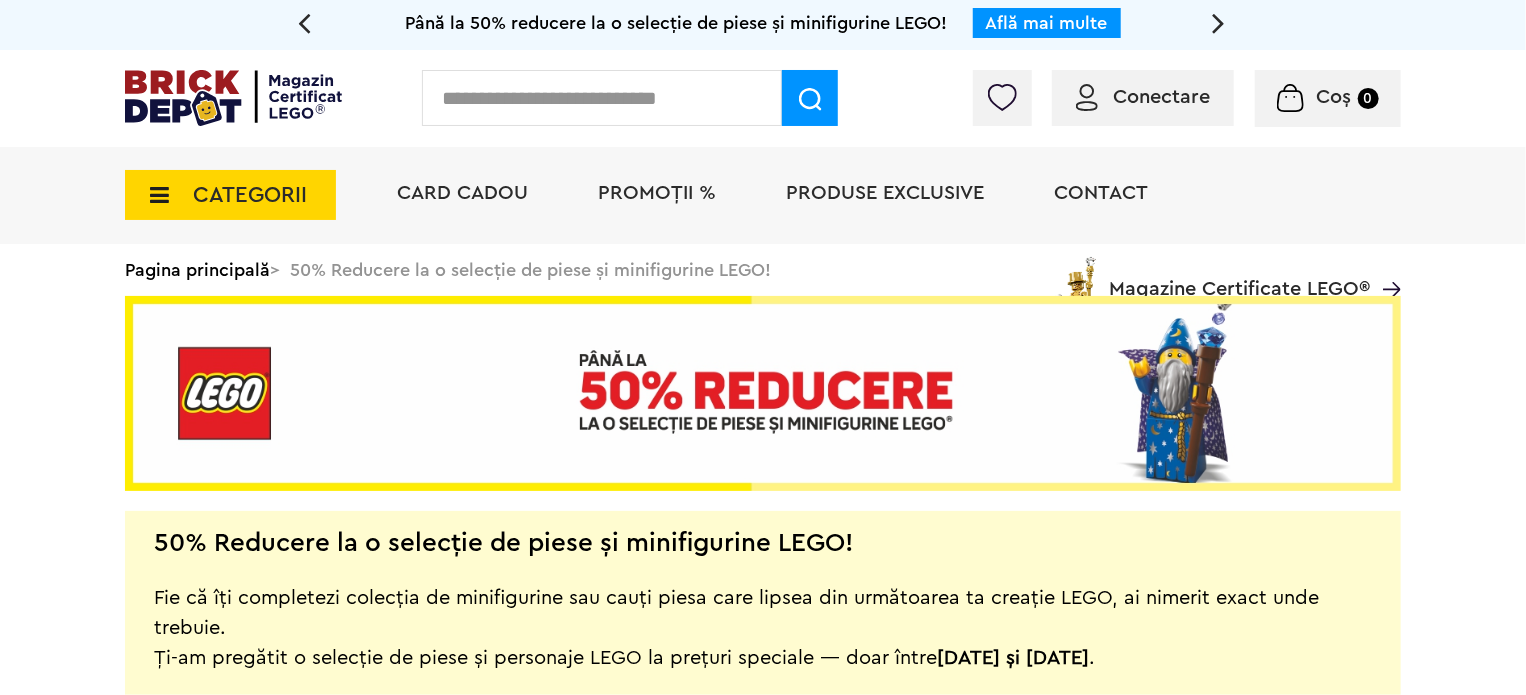 click at bounding box center (602, 98) 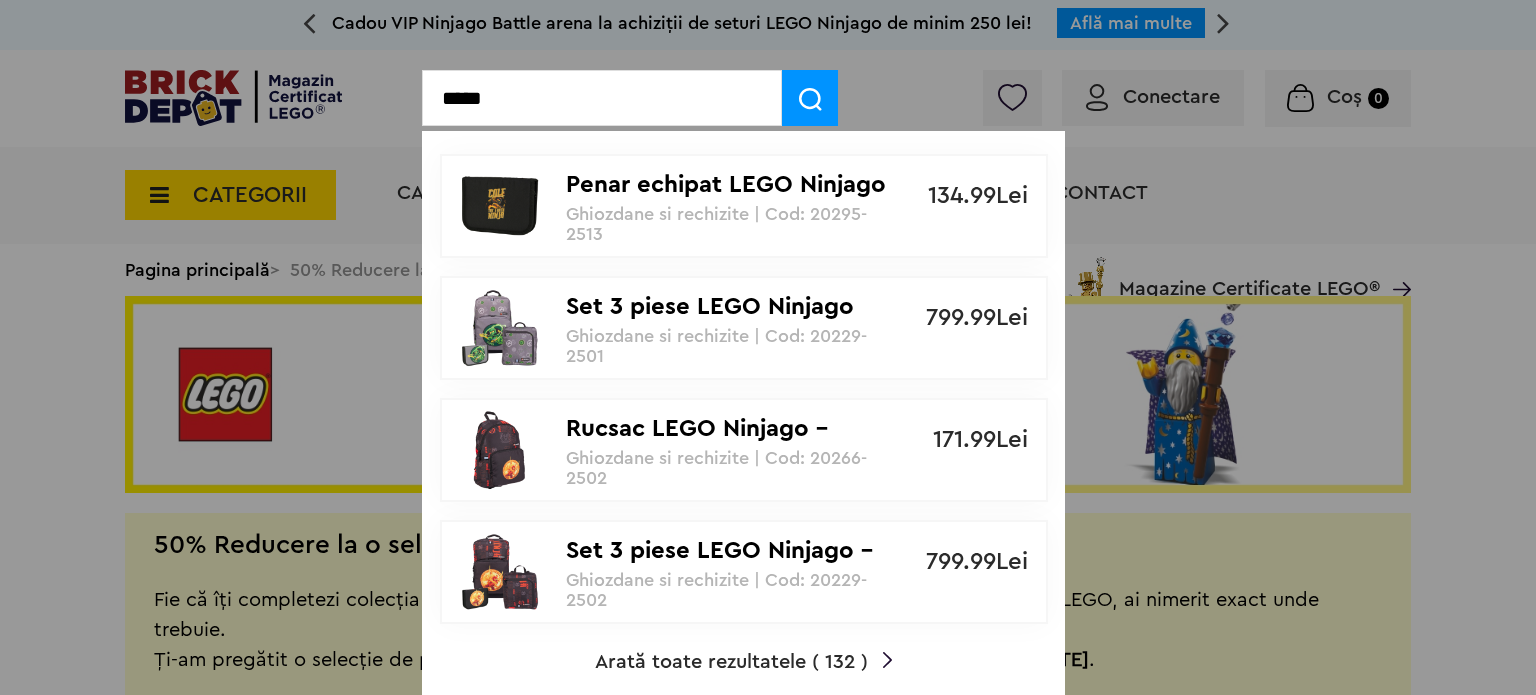 click on "*****" at bounding box center [602, 98] 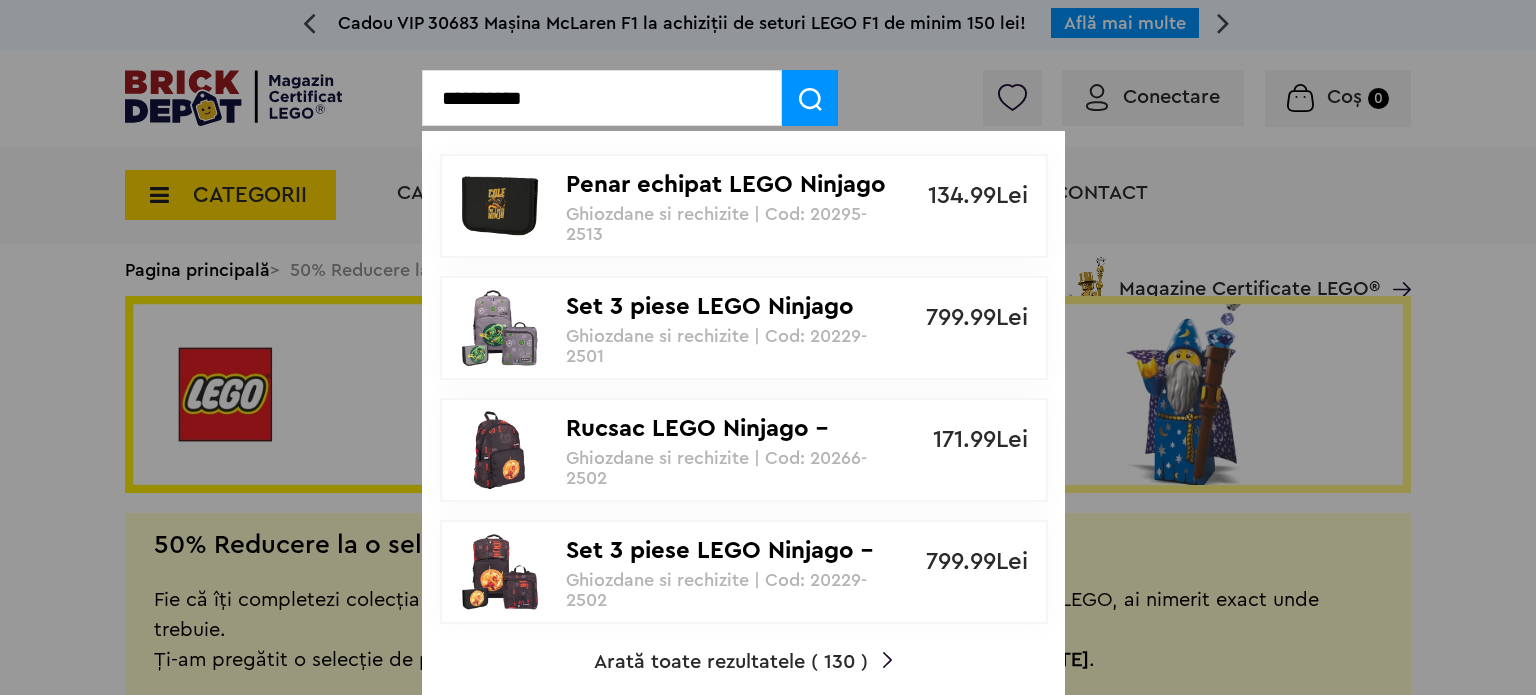 click on "**********" at bounding box center [602, 98] 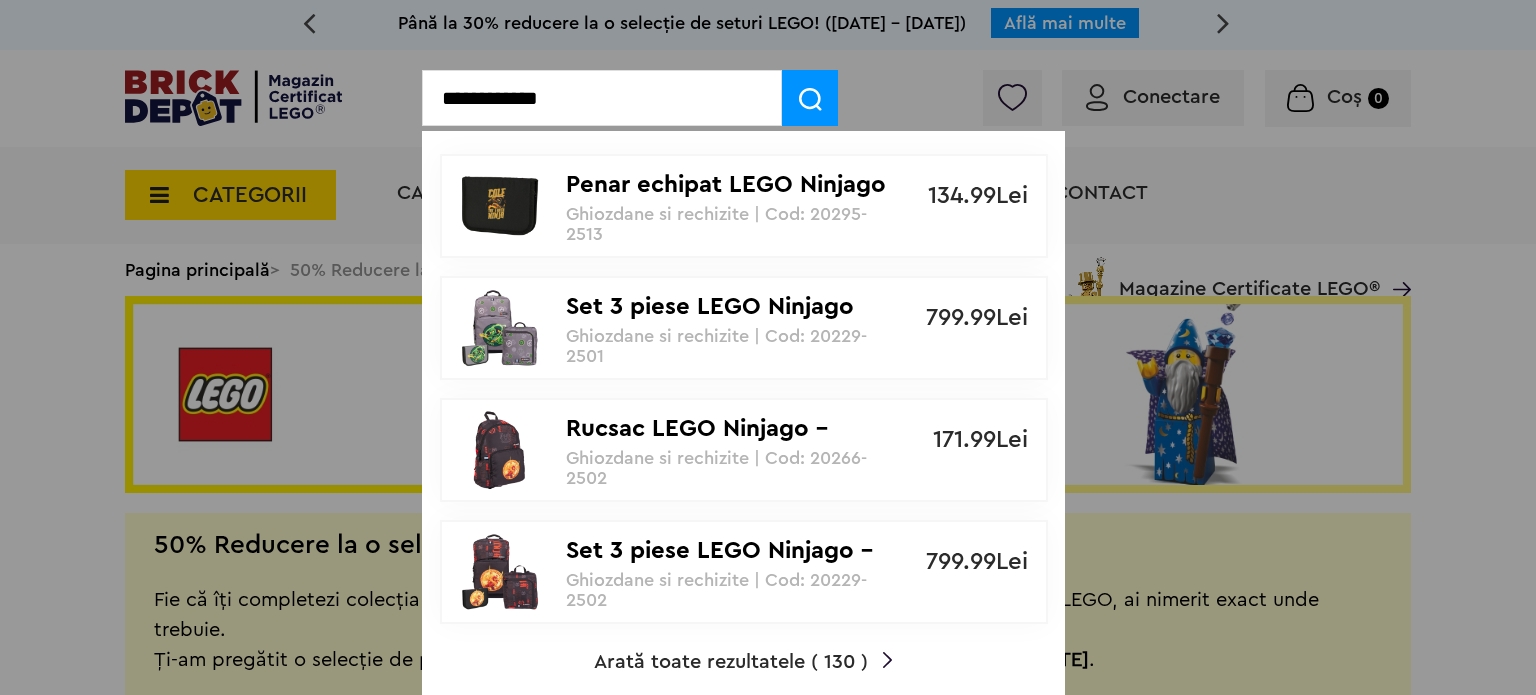 type on "**********" 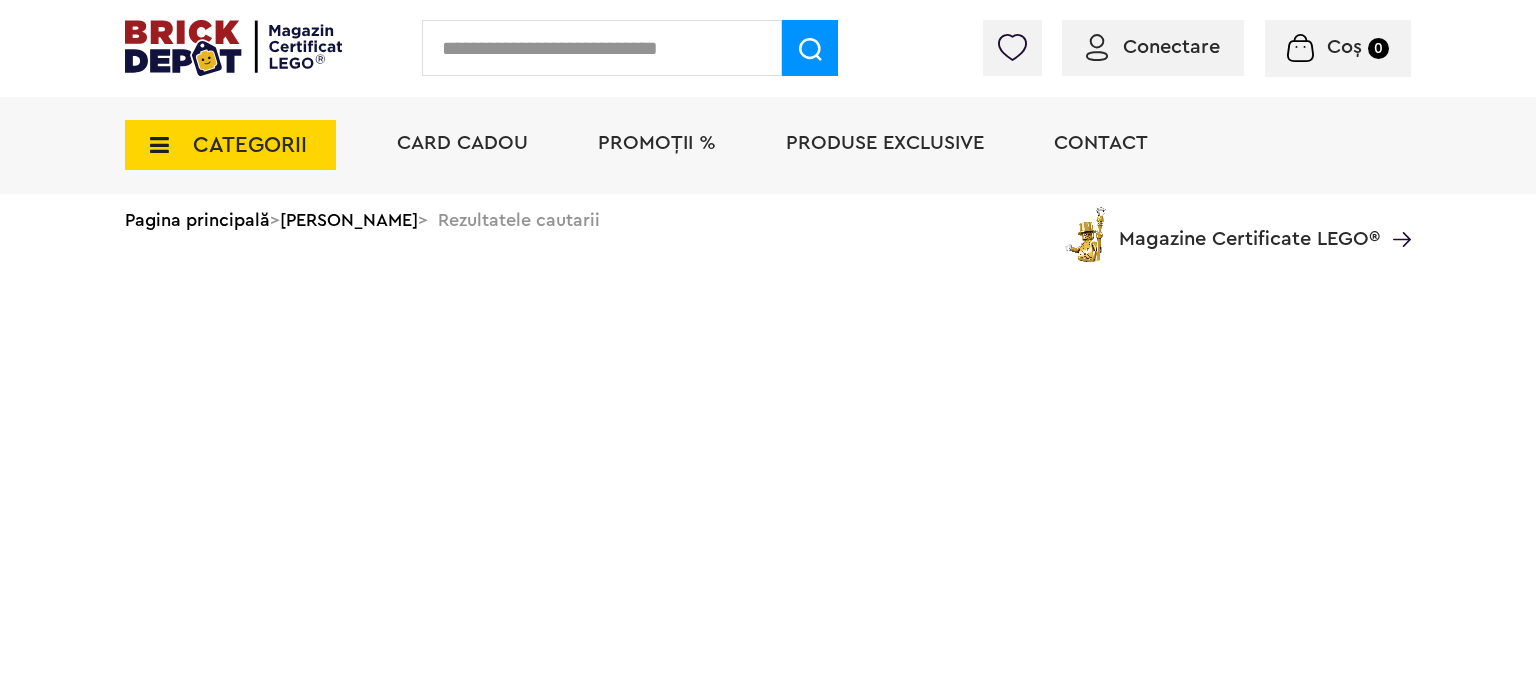 scroll, scrollTop: 0, scrollLeft: 0, axis: both 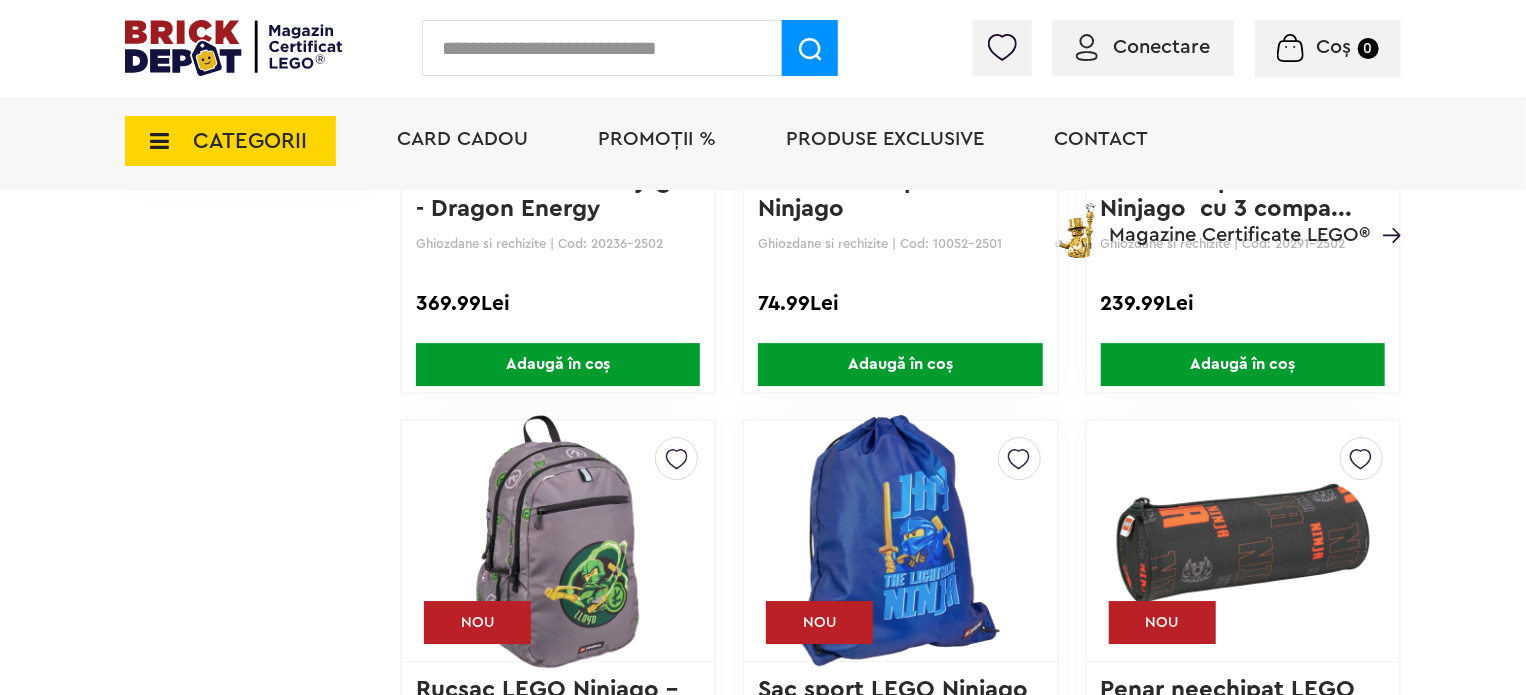 drag, startPoint x: 1535, startPoint y: 47, endPoint x: 1529, endPoint y: 431, distance: 384.04688 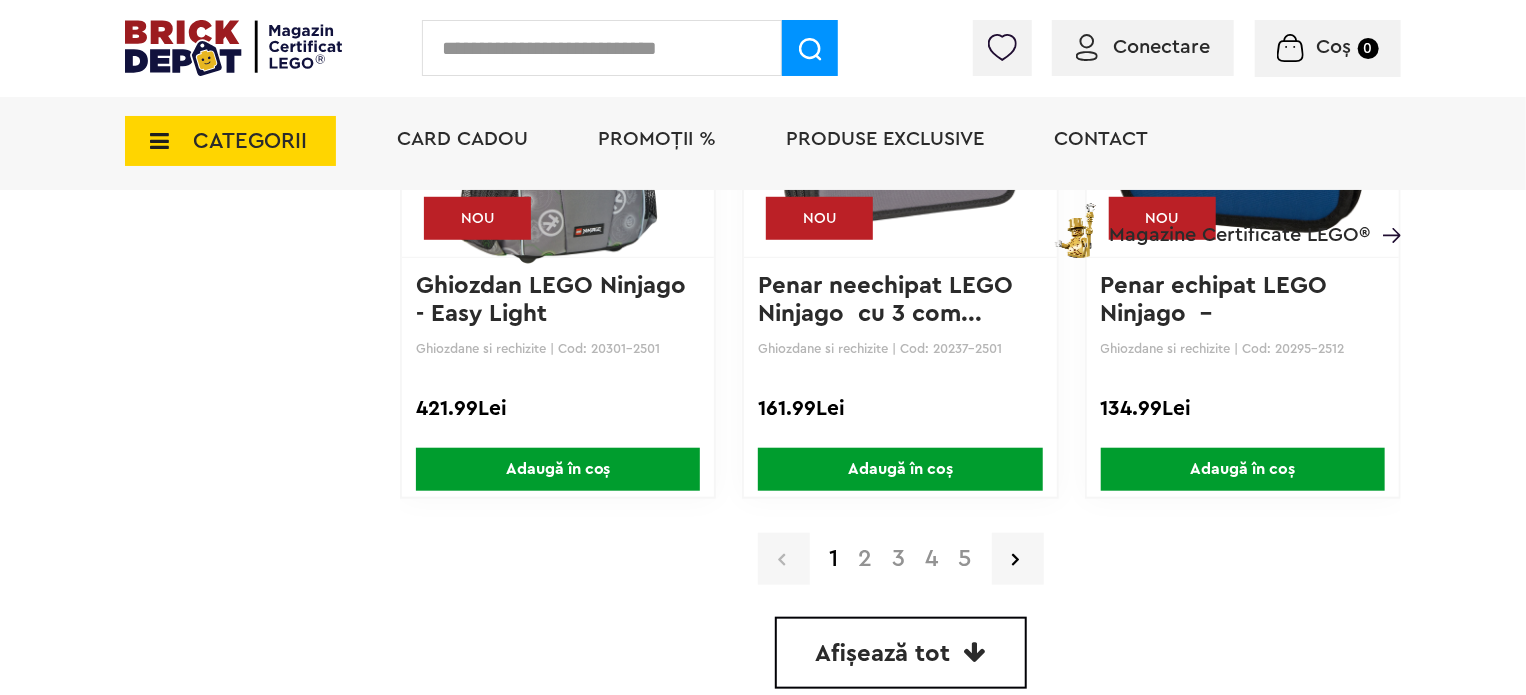scroll, scrollTop: 4488, scrollLeft: 0, axis: vertical 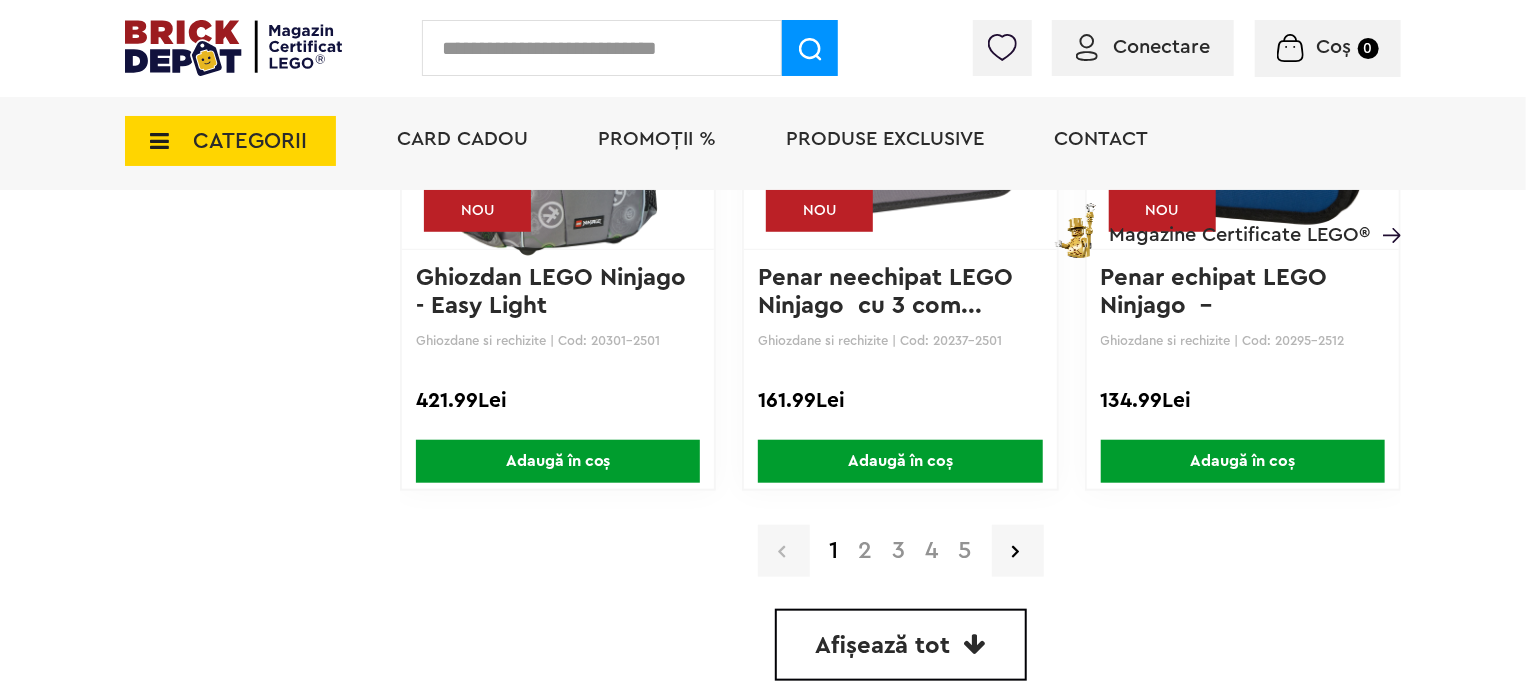 click on "2" at bounding box center [866, 551] 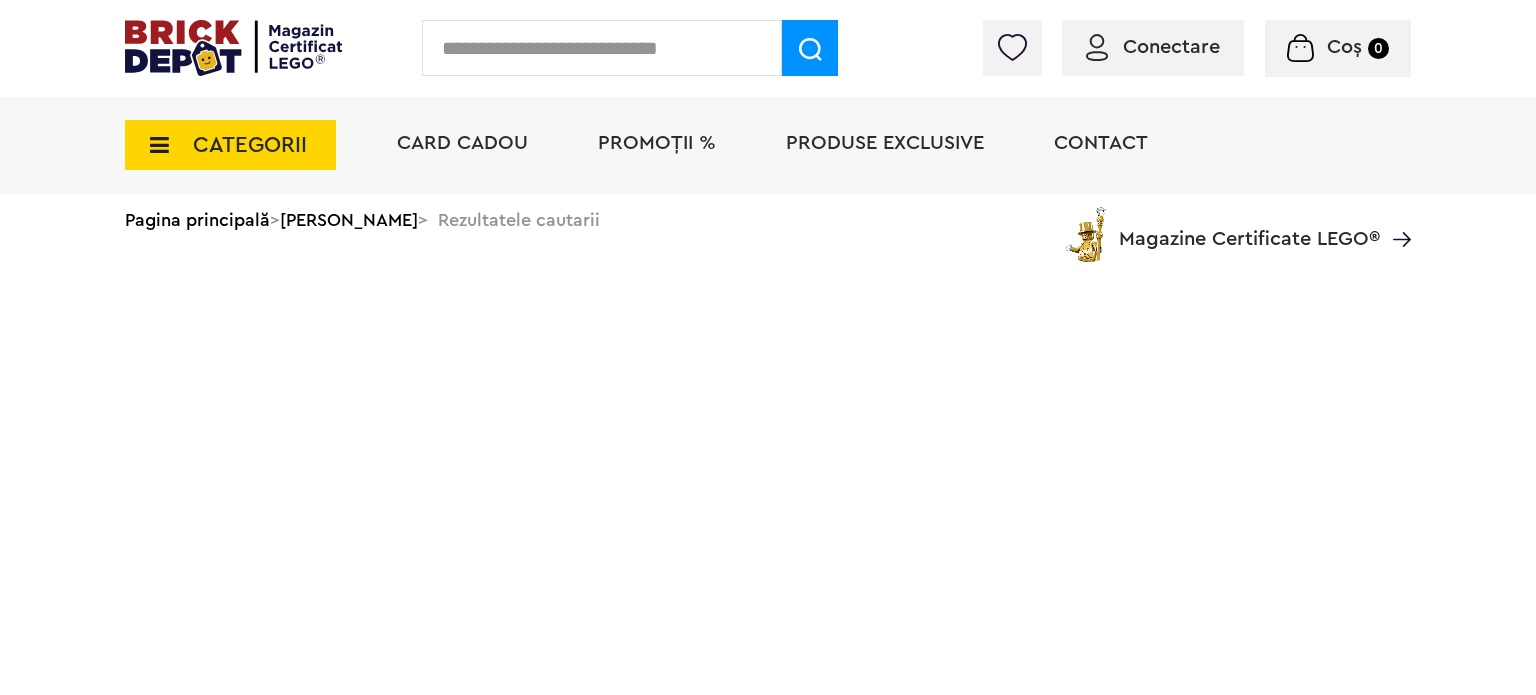 scroll, scrollTop: 0, scrollLeft: 0, axis: both 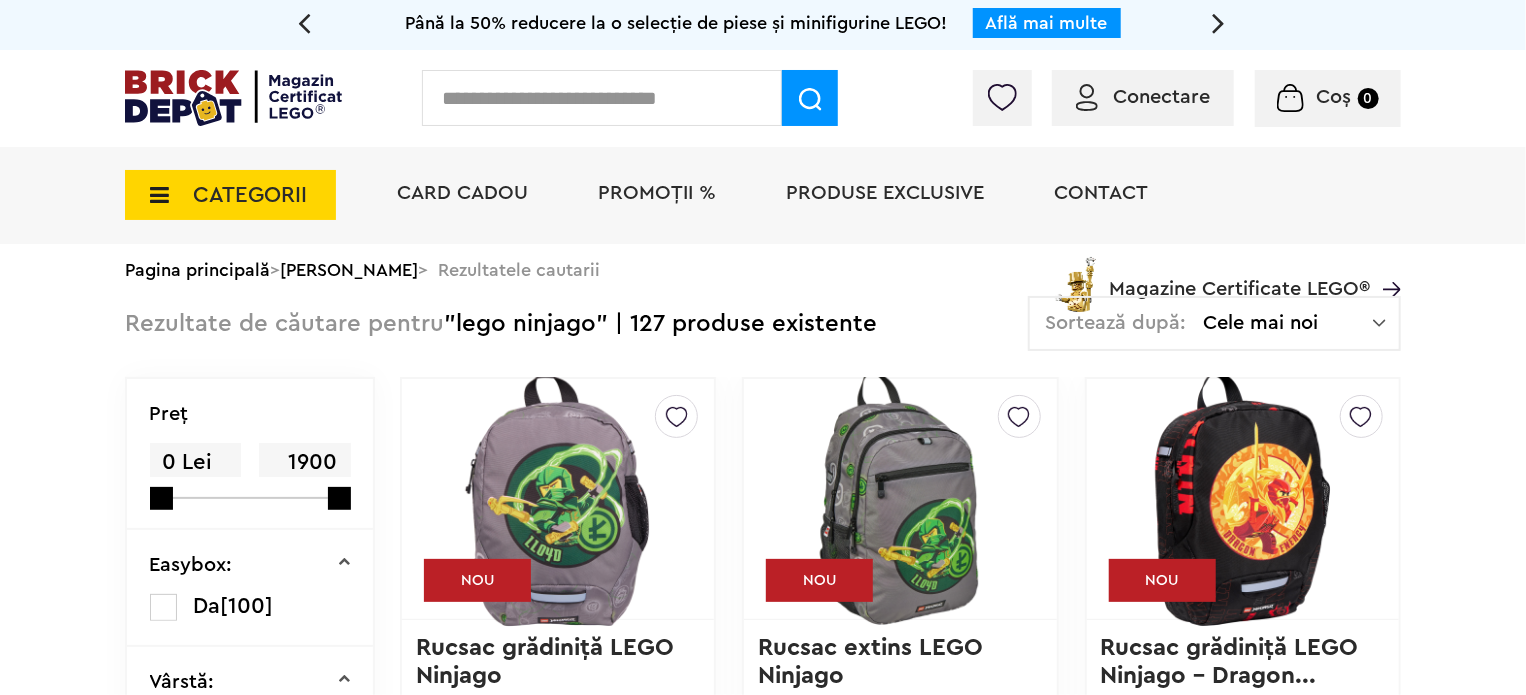 drag, startPoint x: 1523, startPoint y: 39, endPoint x: 1530, endPoint y: 47, distance: 10.630146 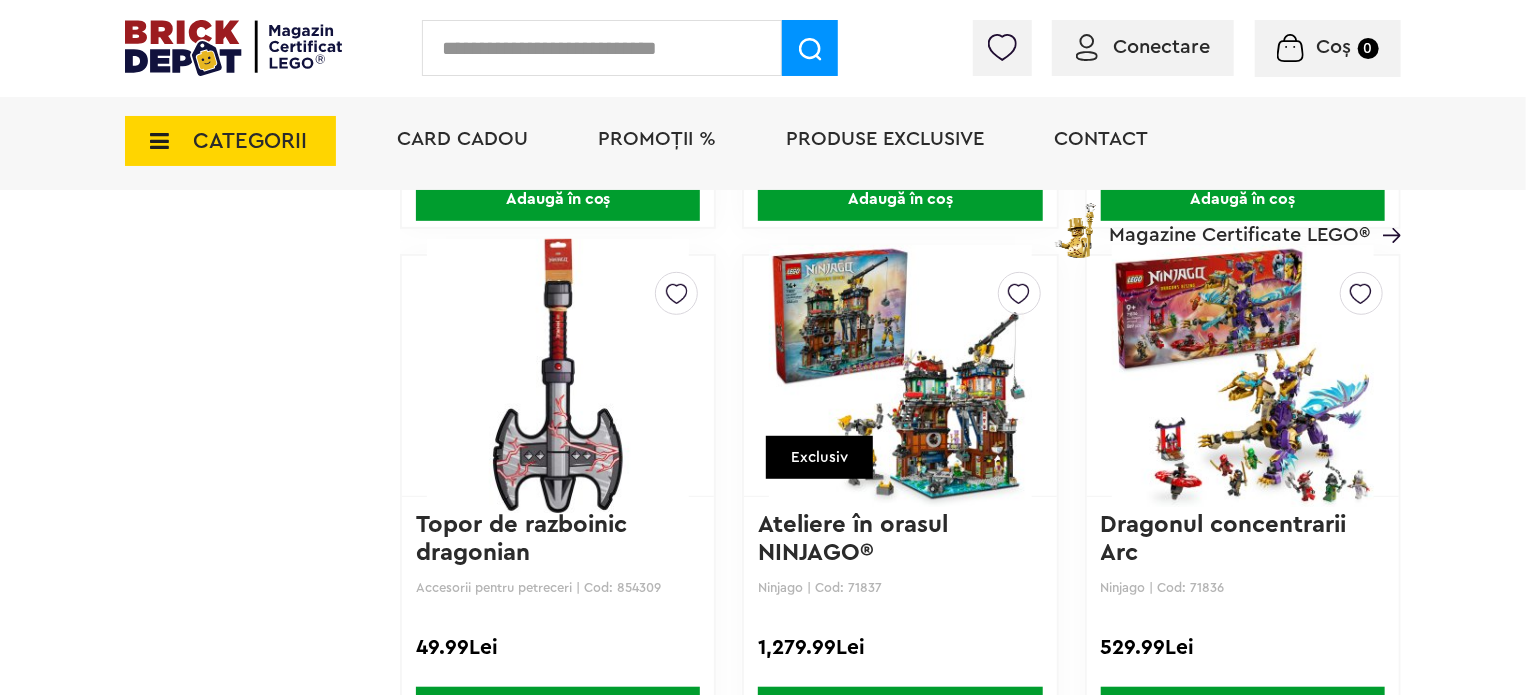 scroll, scrollTop: 4250, scrollLeft: 0, axis: vertical 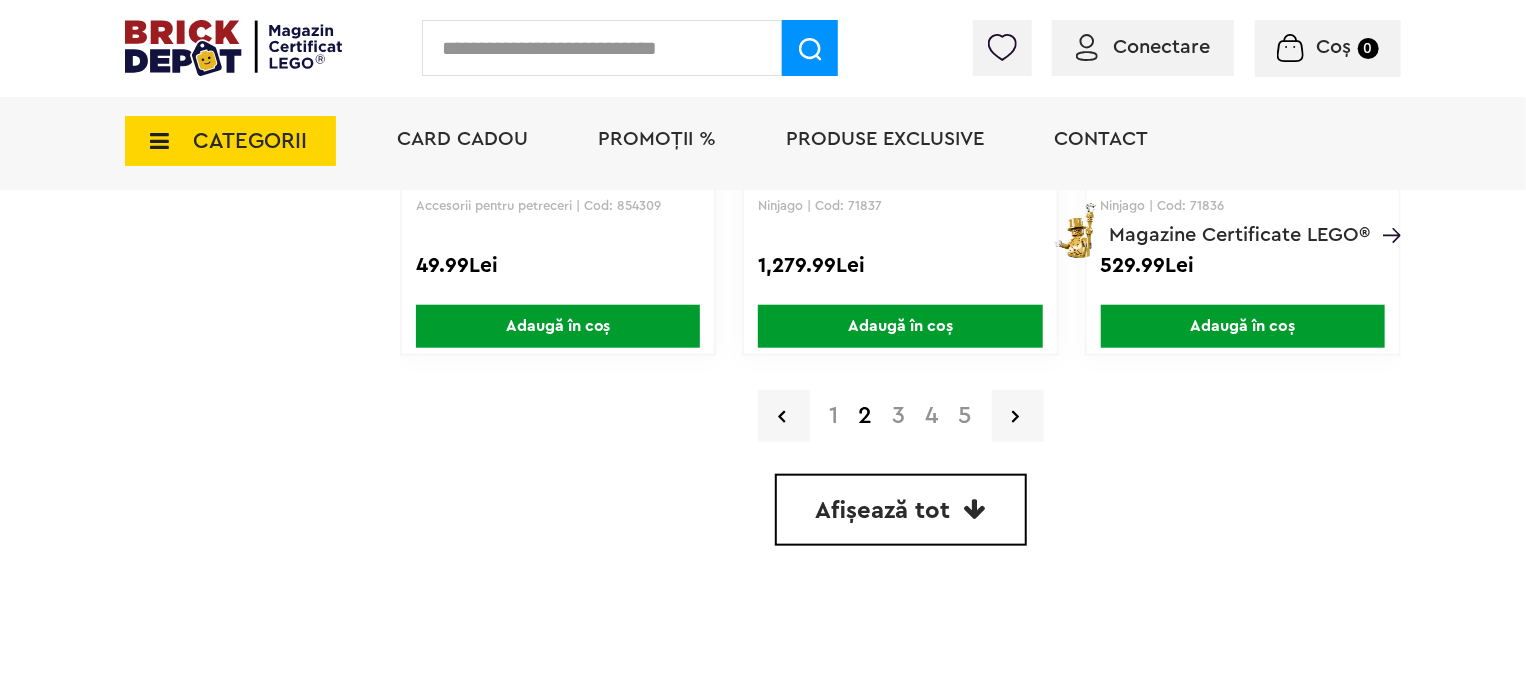 click on "3" at bounding box center [899, 416] 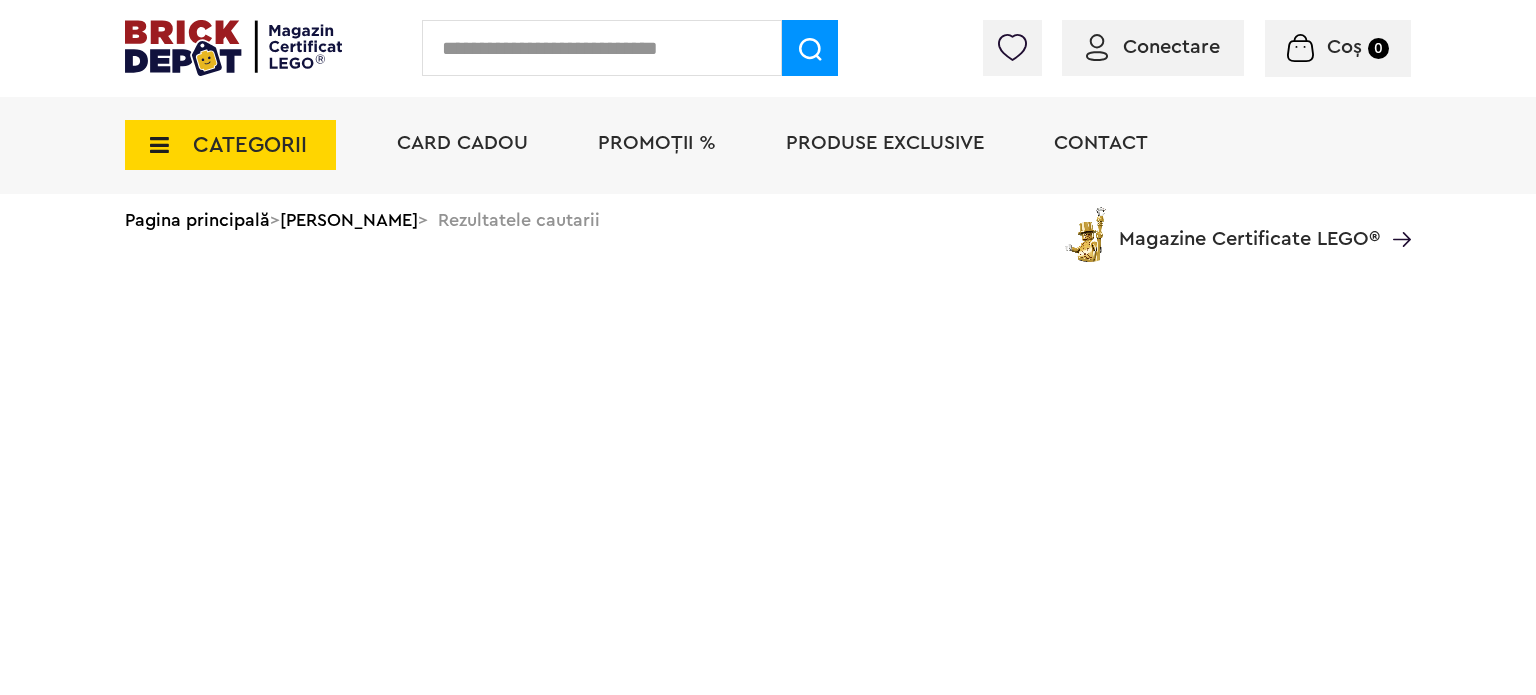 scroll, scrollTop: 0, scrollLeft: 0, axis: both 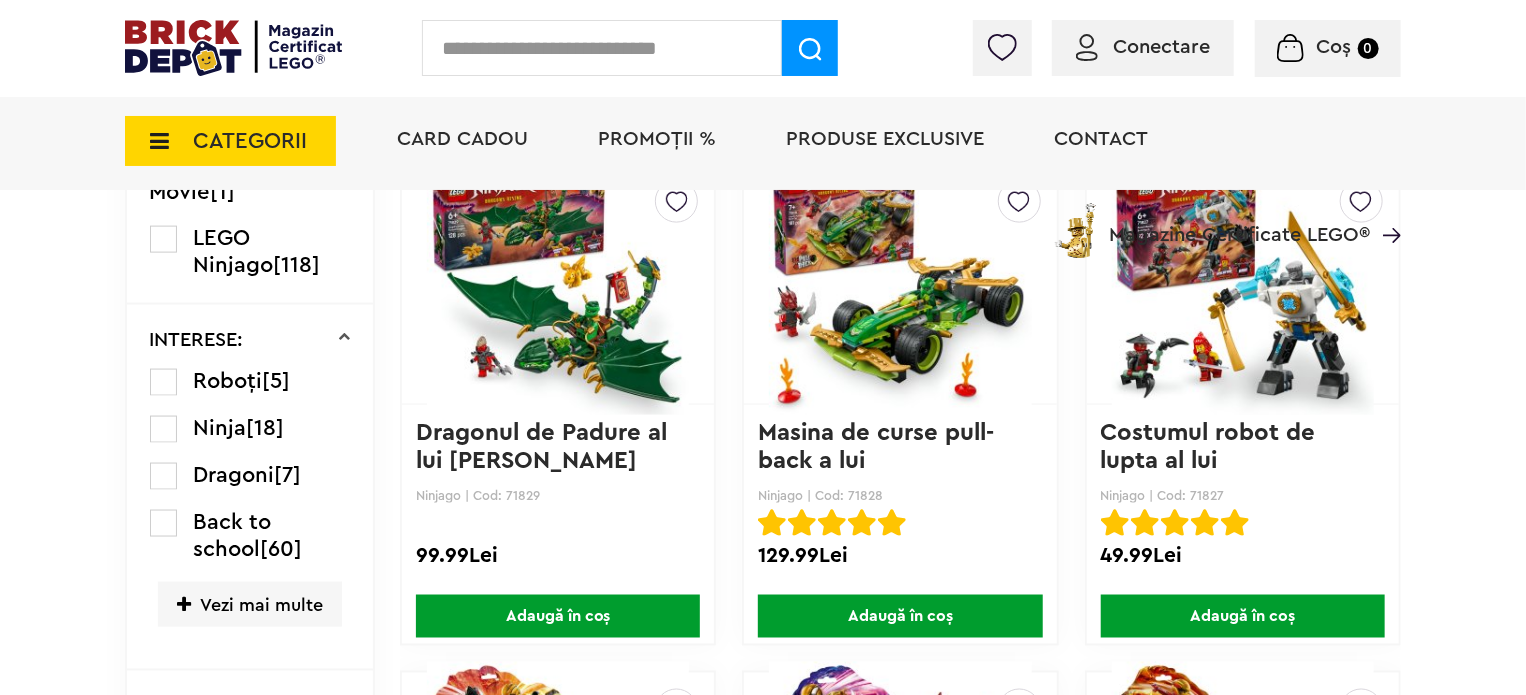 click at bounding box center [558, 284] 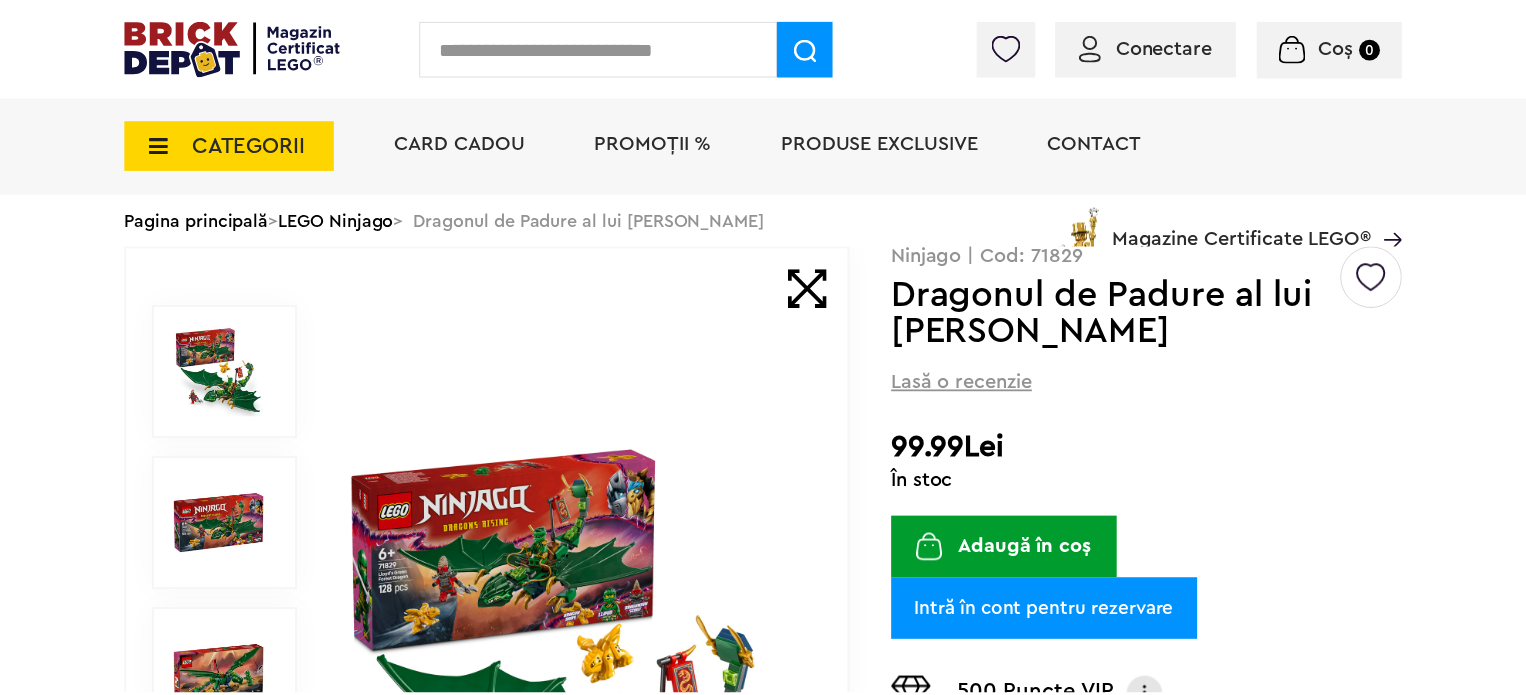 scroll, scrollTop: 0, scrollLeft: 0, axis: both 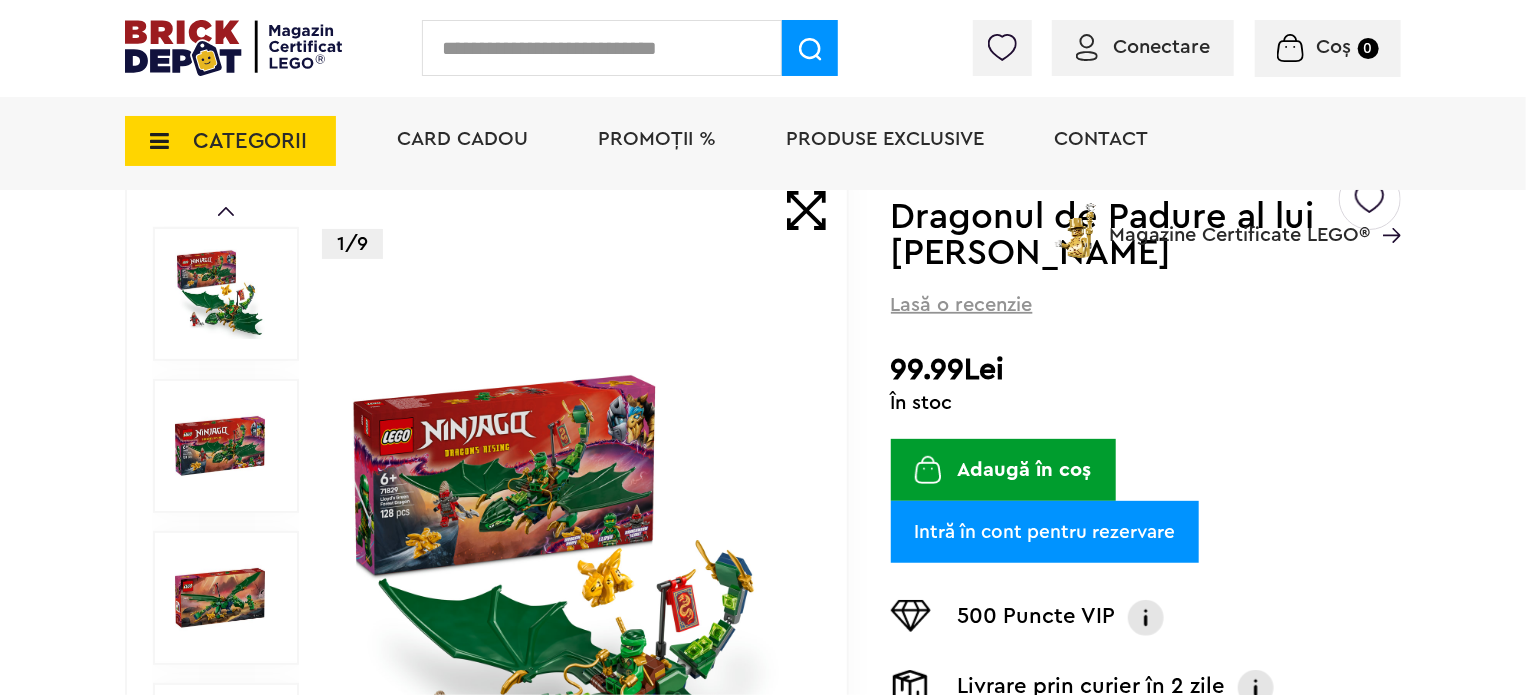 click at bounding box center (220, 294) 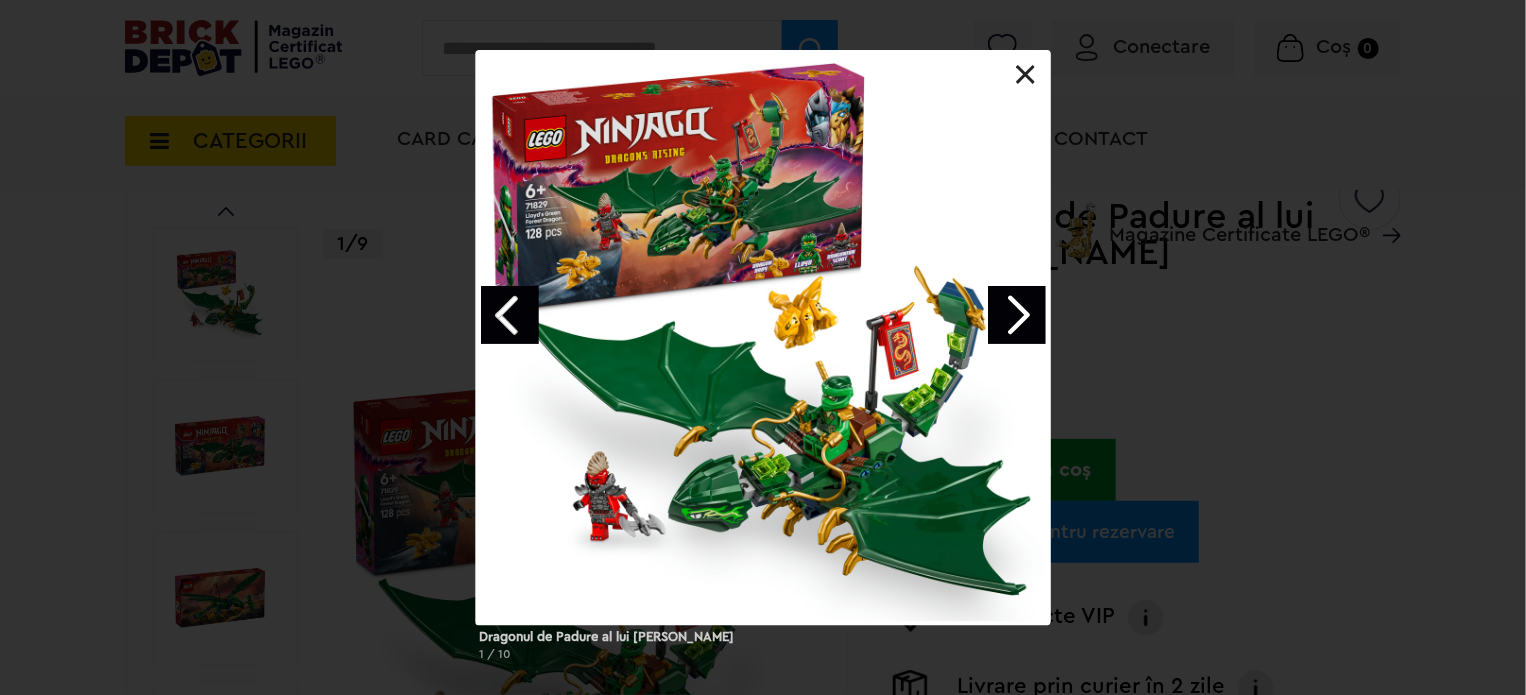 click at bounding box center (1017, 315) 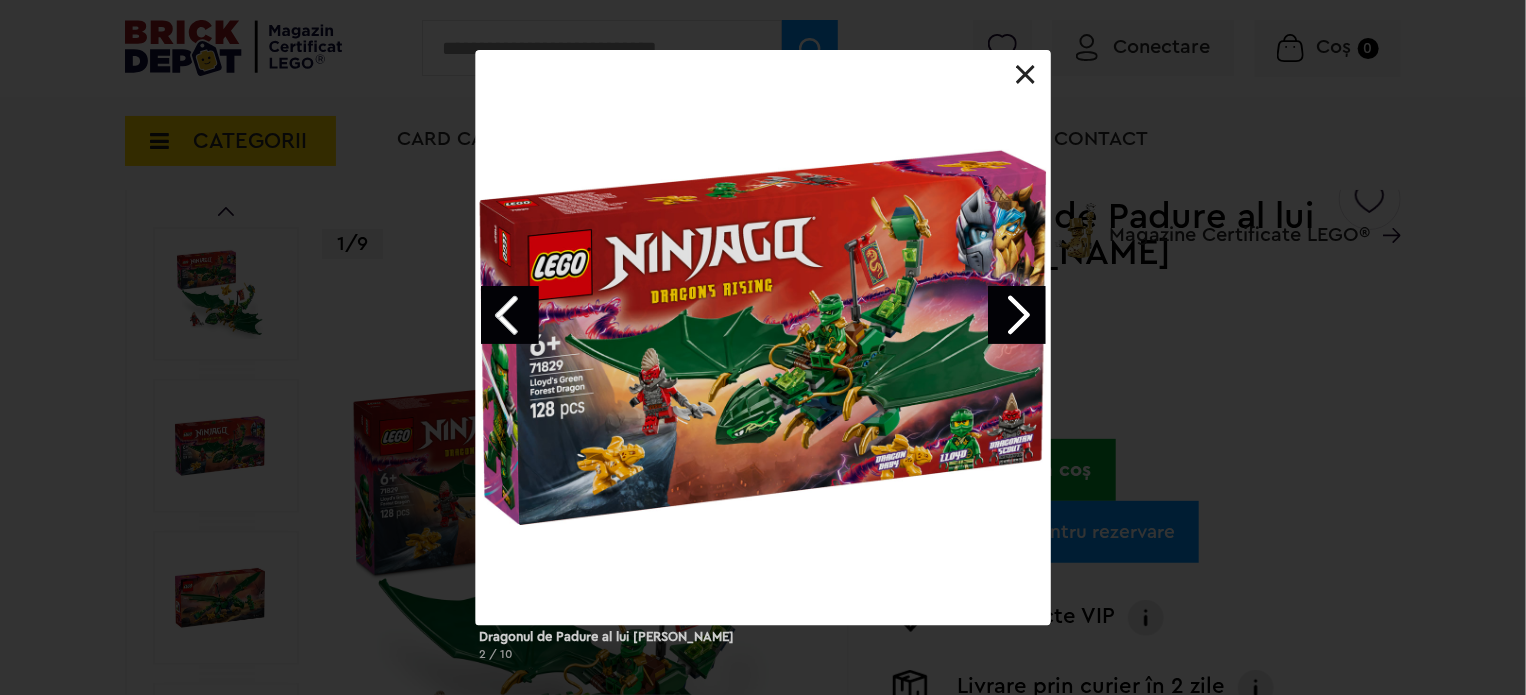 click at bounding box center (1017, 315) 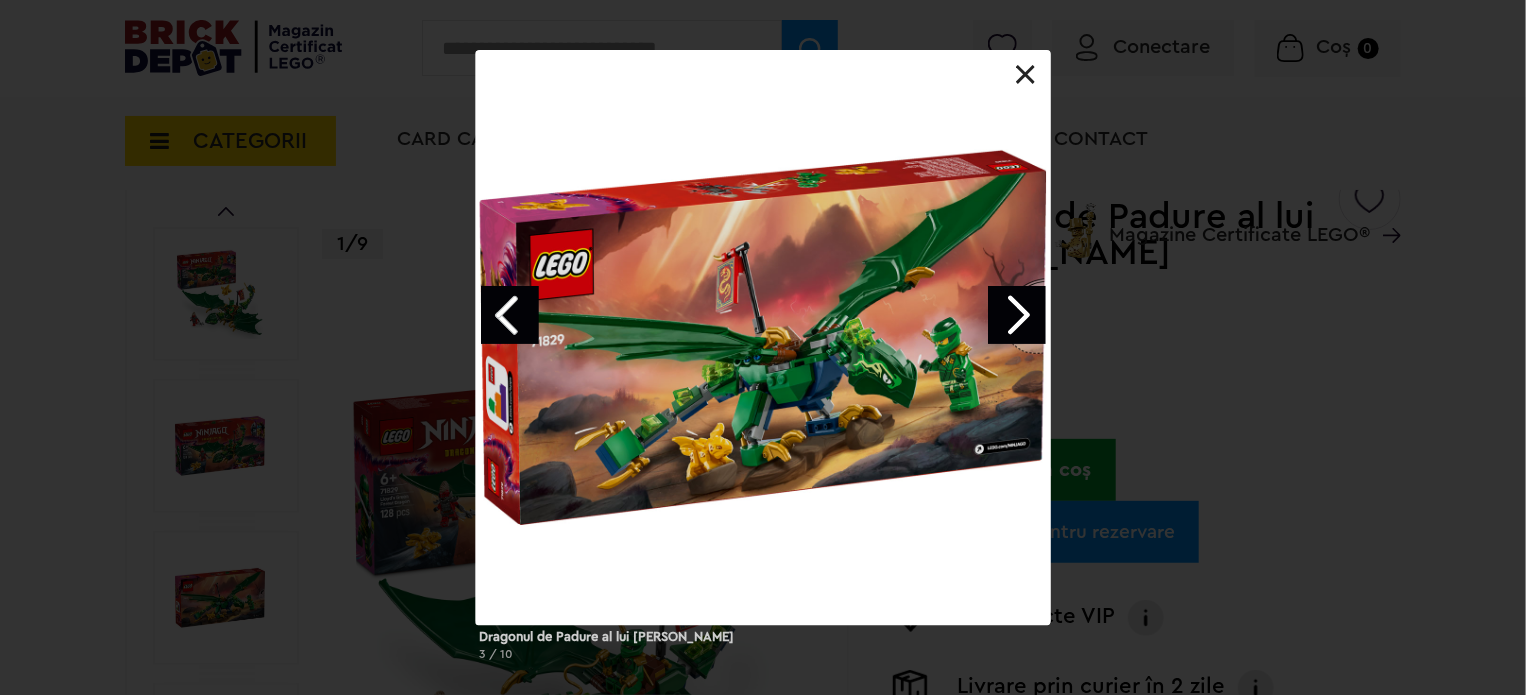 click at bounding box center [1017, 315] 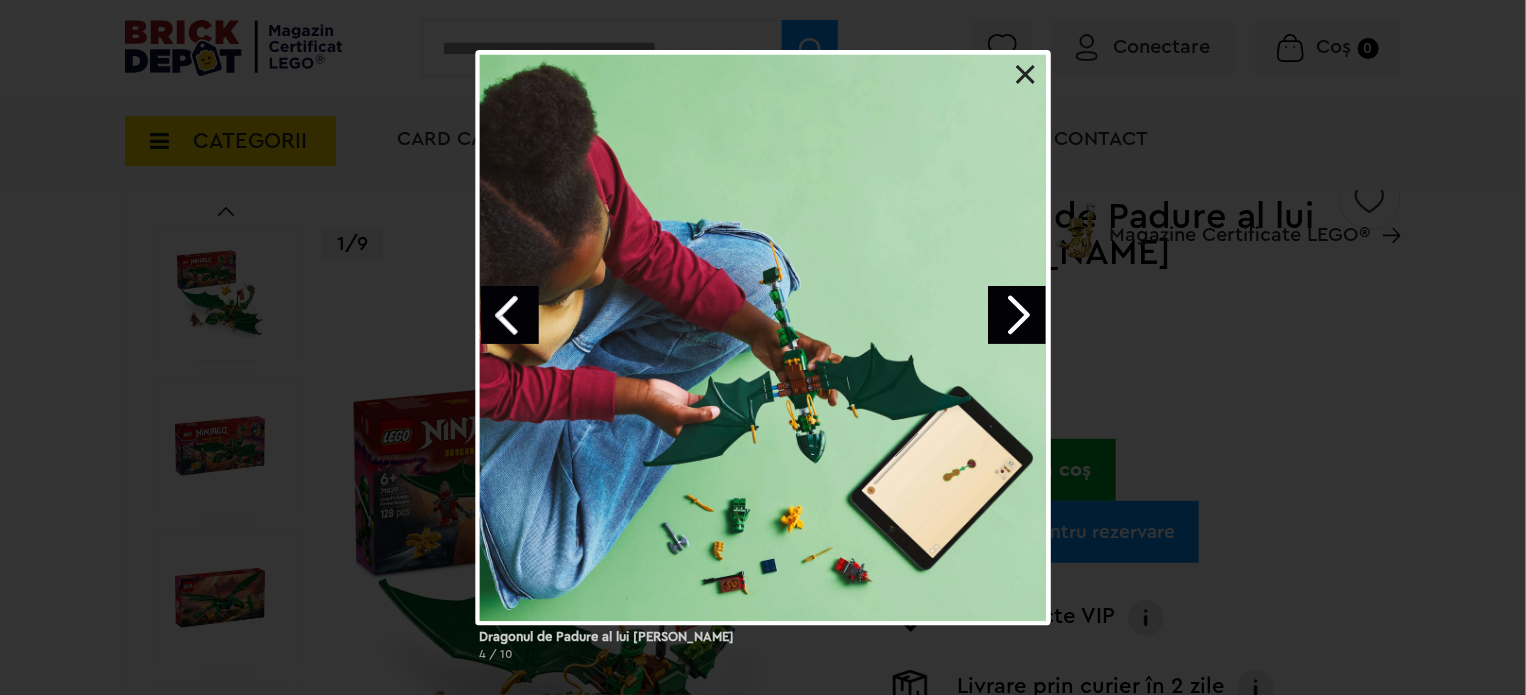 click at bounding box center [1017, 315] 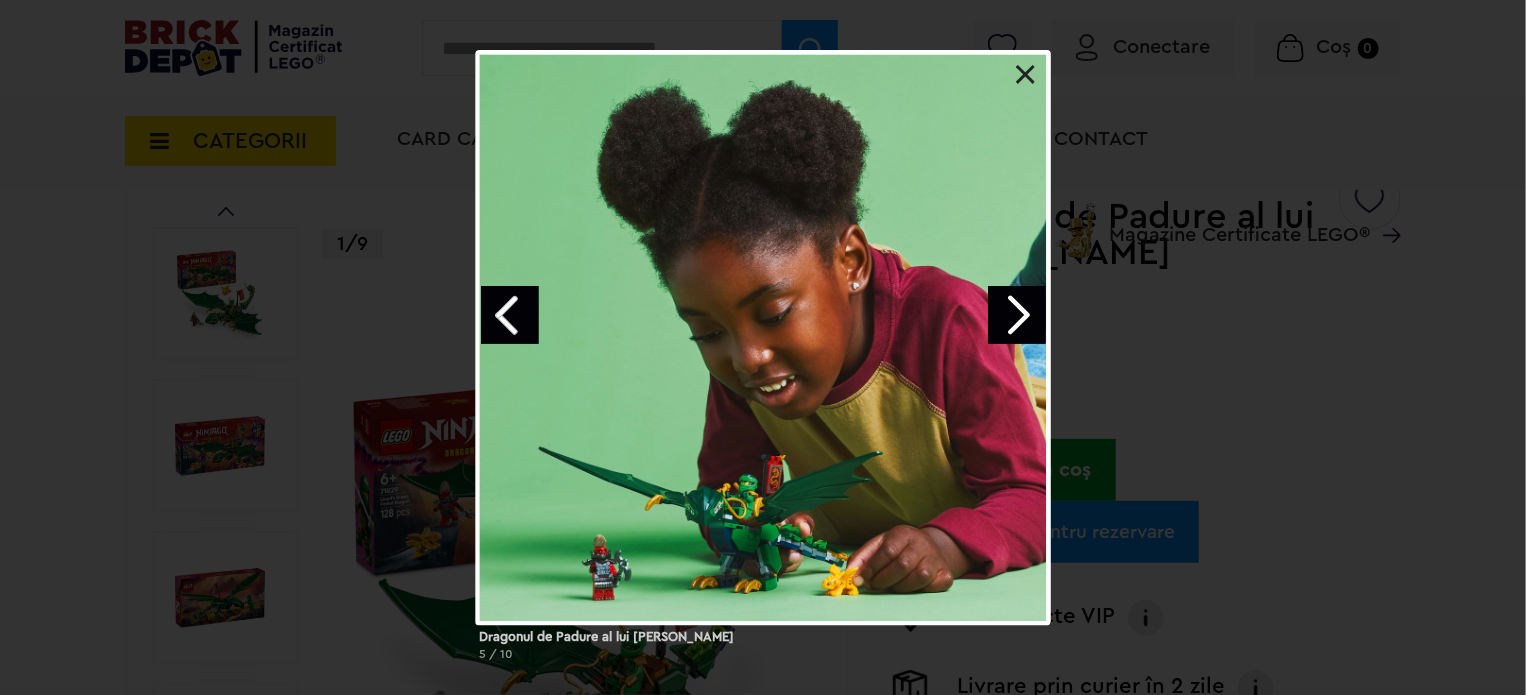 click at bounding box center (1017, 315) 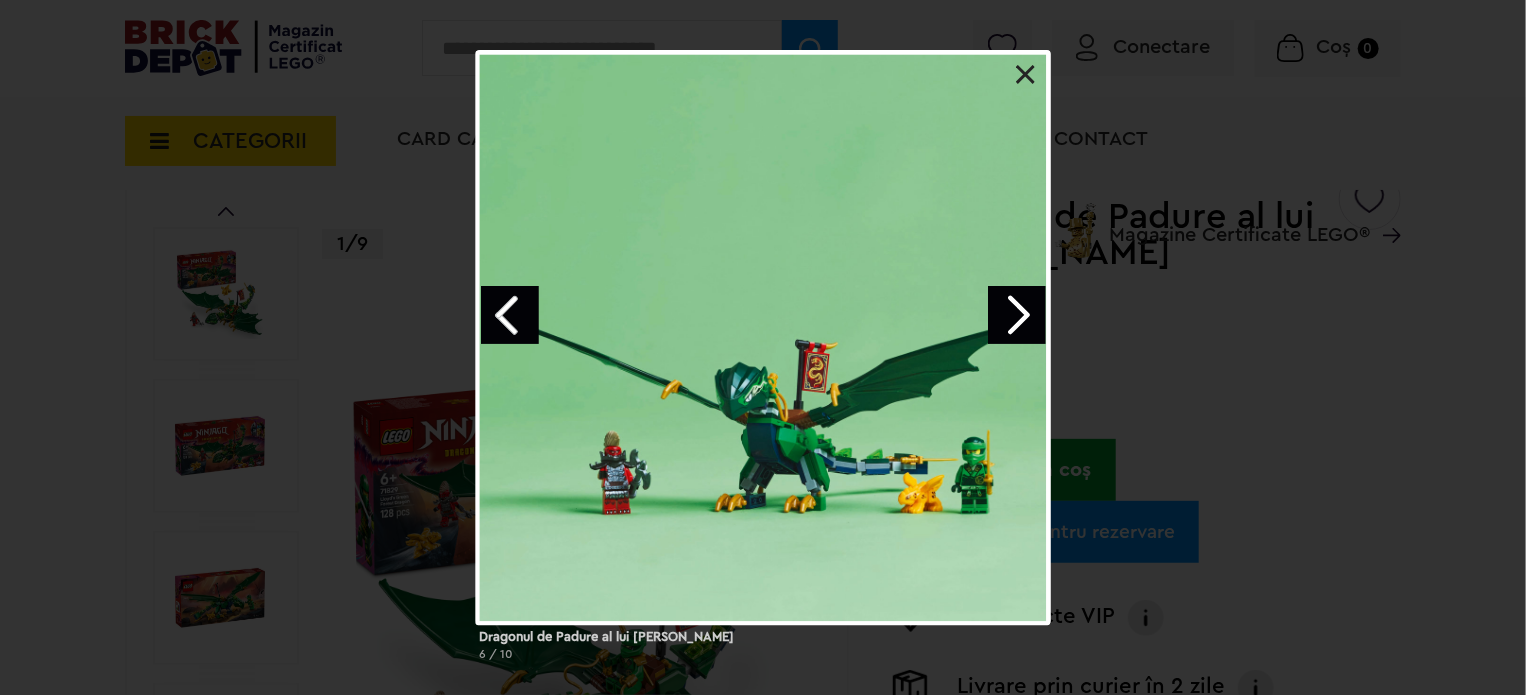 click at bounding box center [1017, 315] 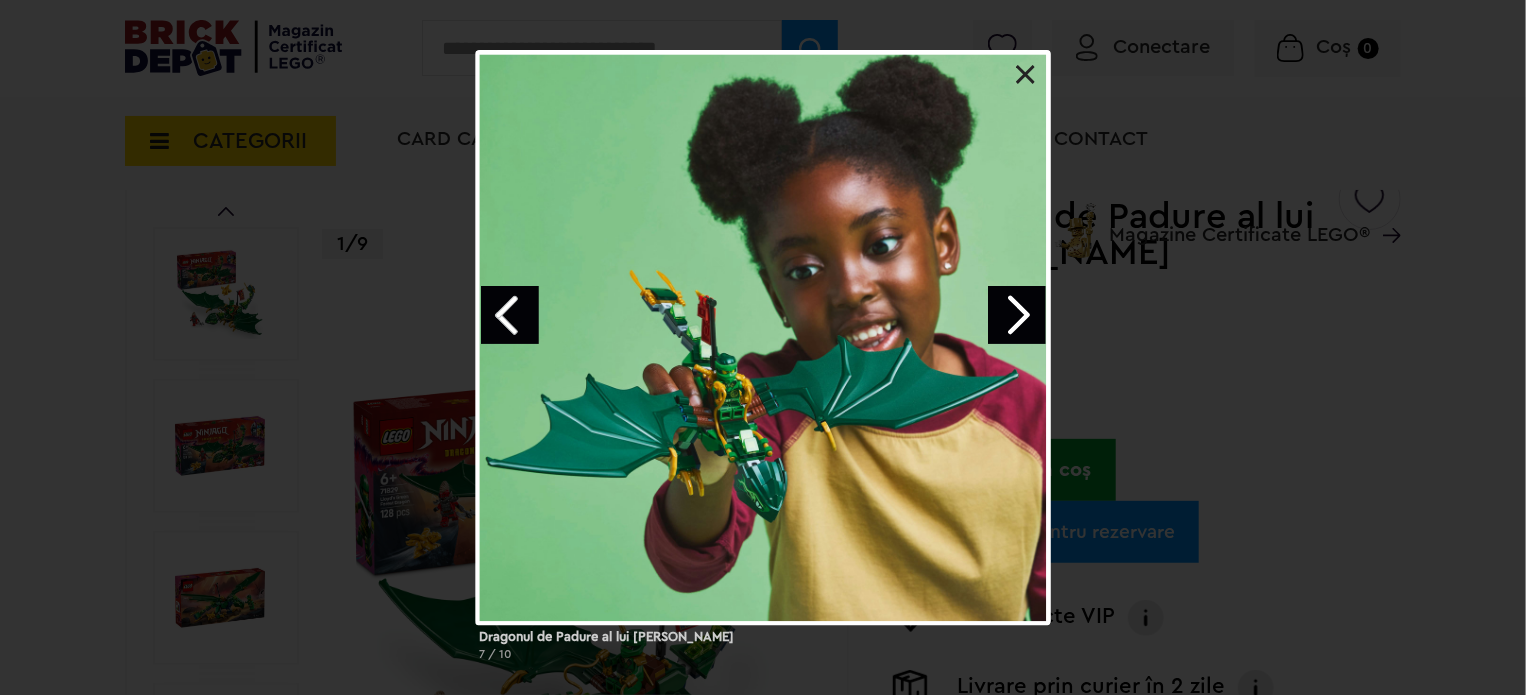 click at bounding box center [1017, 315] 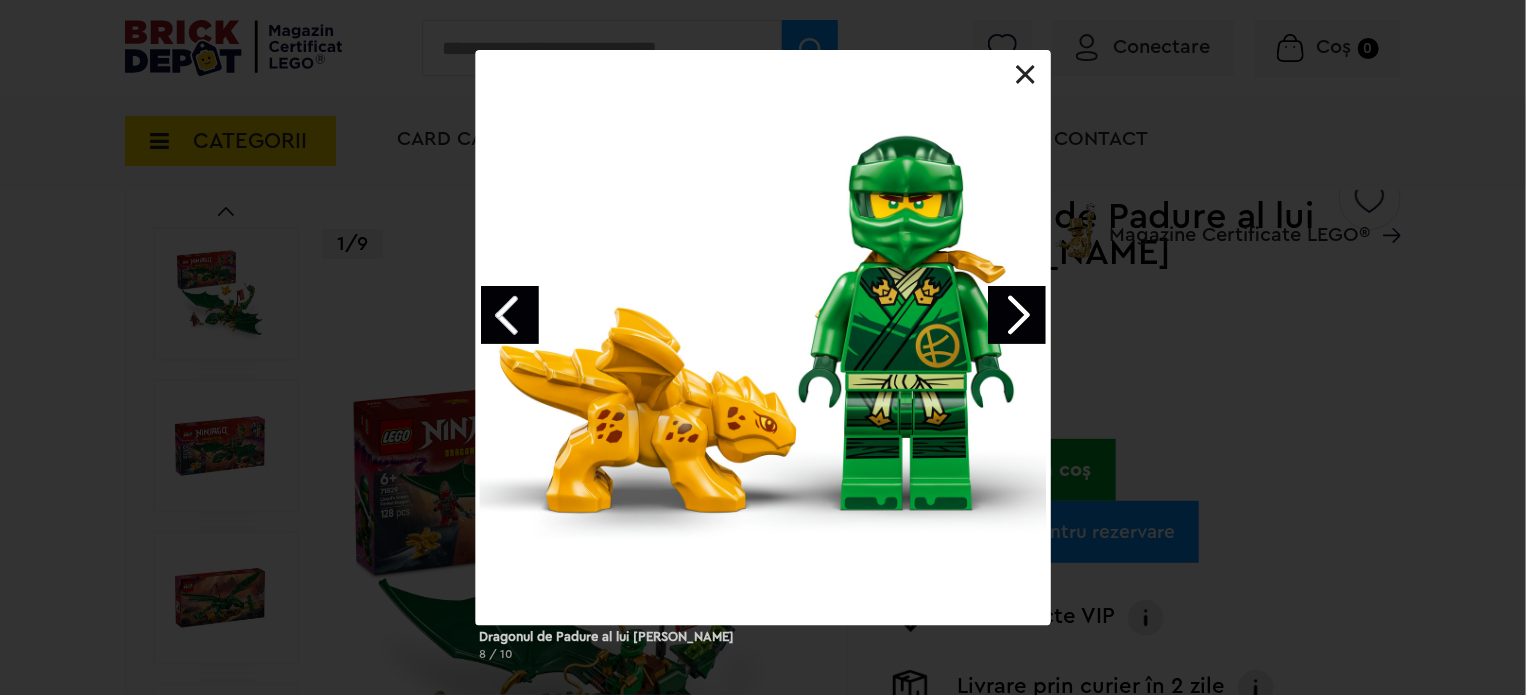 click at bounding box center [1017, 315] 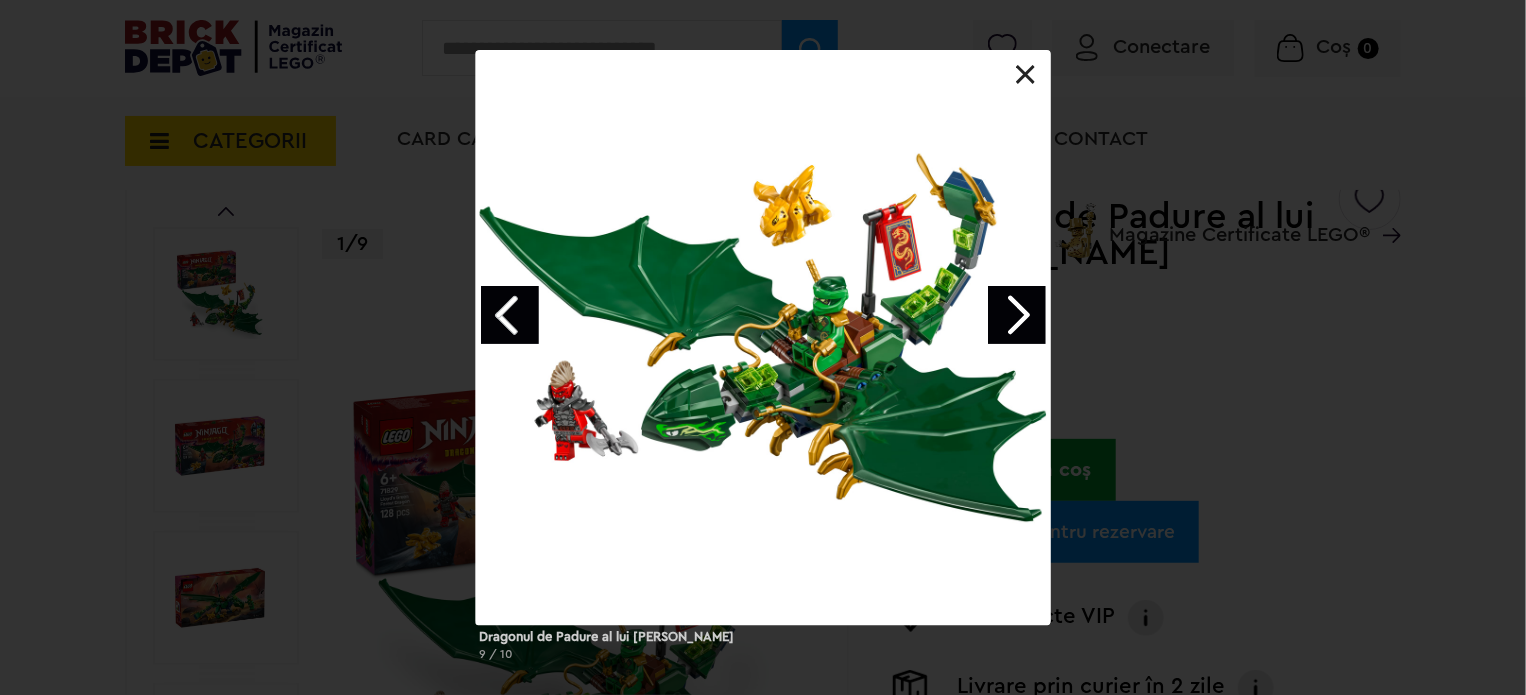click at bounding box center (1017, 315) 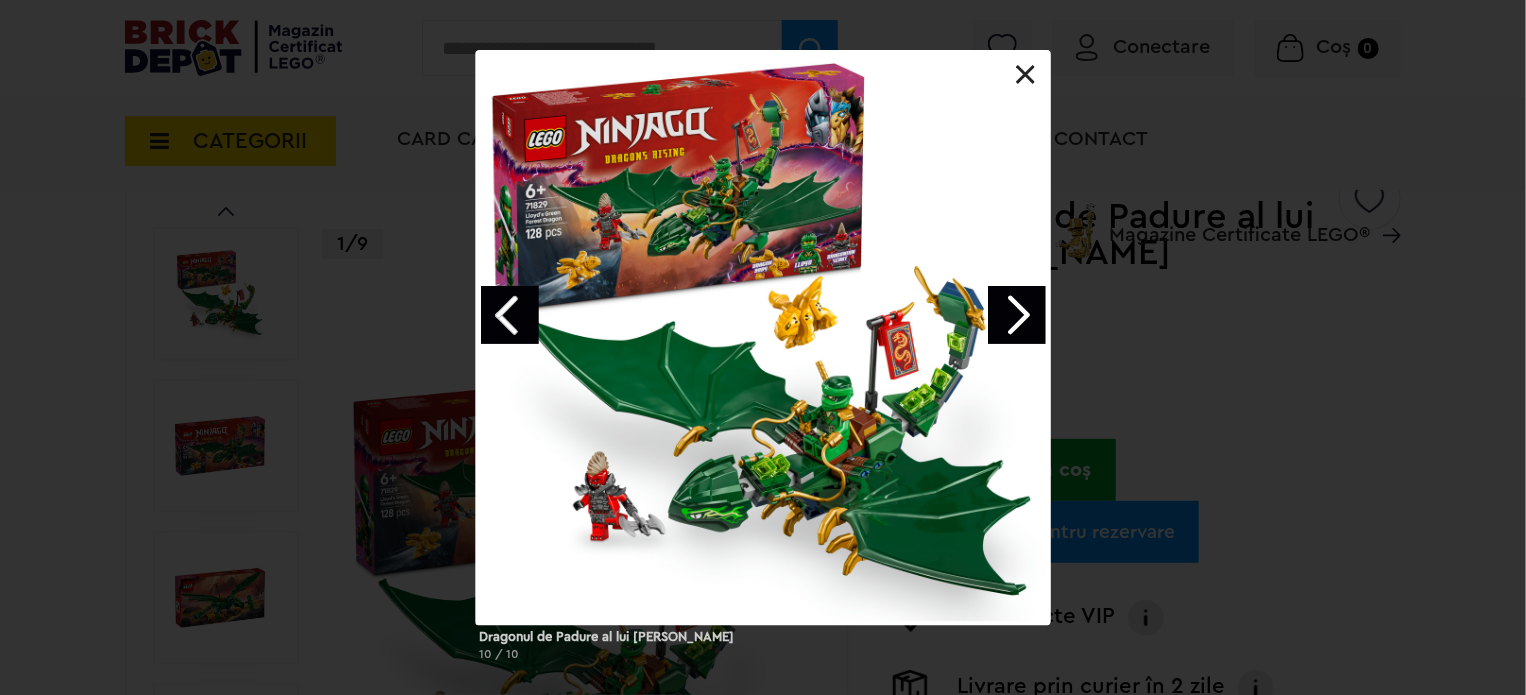 click at bounding box center (1026, 75) 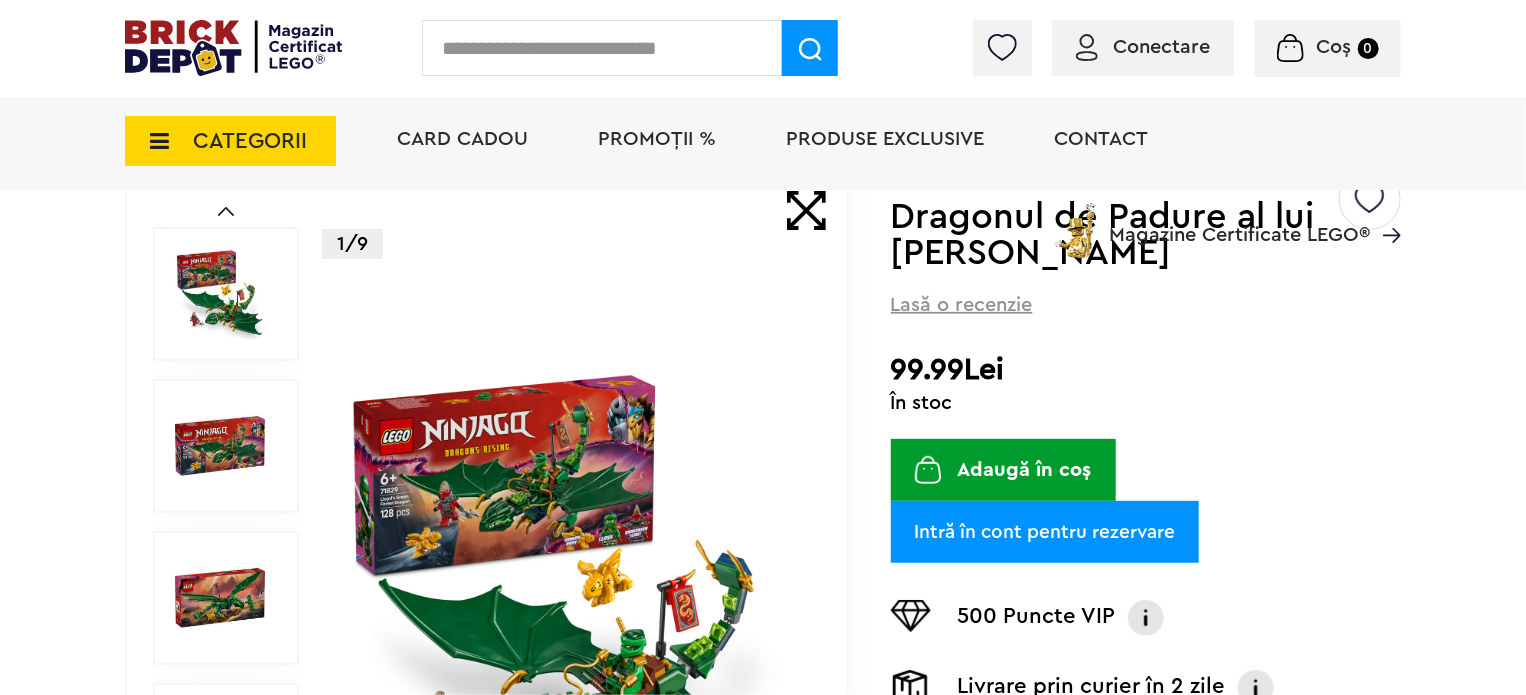 click on "Adaugă în coș" at bounding box center [1003, 470] 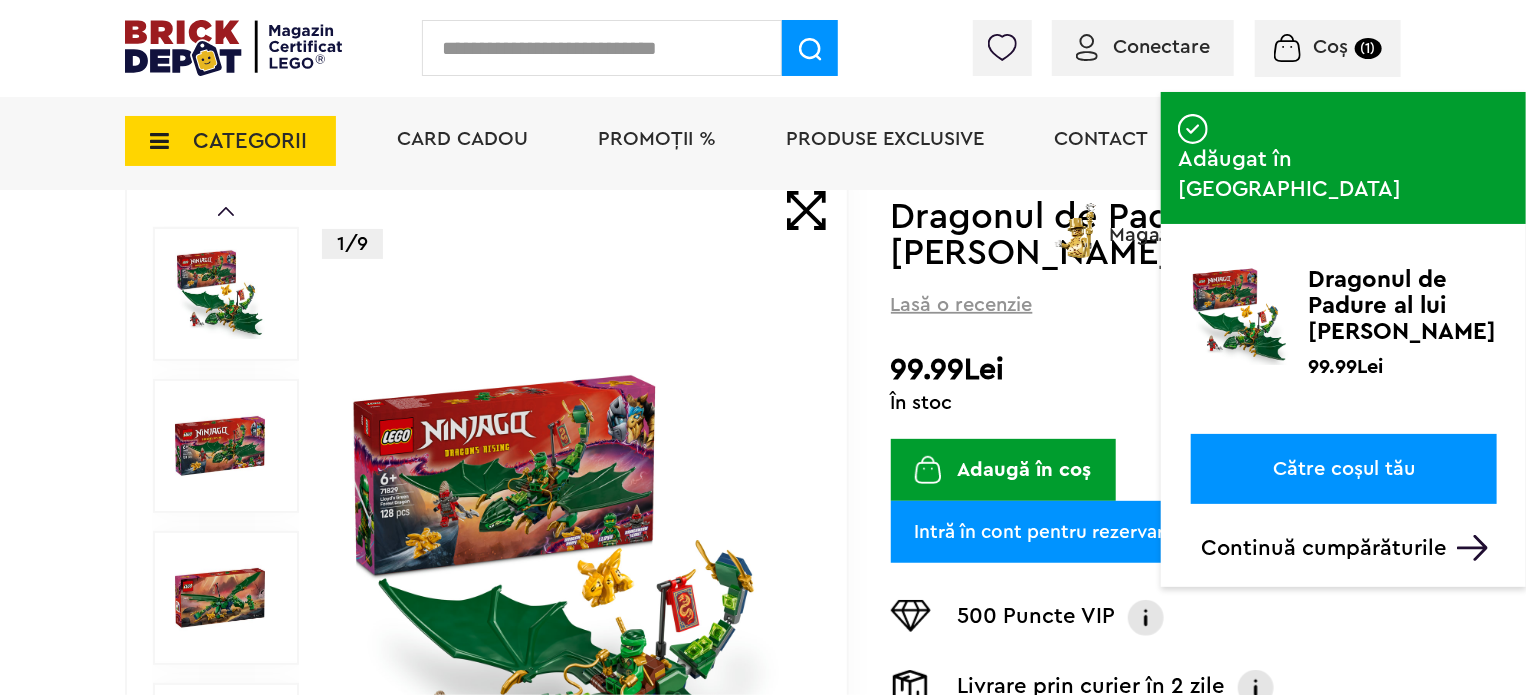 click on "500 Puncte VIP Programul VIP   Clienții VIP primesc puncte la fiecare comandă, puncte ce pot fi transformate ulterior în reduceri.  Află detalii și devino client VIP
Livrare prin curier în 2 zile Livrăm oriunde în România în 2 zile lucrătoare.  Află mai multe detalii
Retur garantat în 30 de zile
Poate fi livrat într-un punct de ridicare                                Livrare în 2 ore cu GLOVO Cumpără simplu și rapid prin aplicațiile Glovo și în maximum 2 ore comanda va fi livrată direct la ușa ta!  Află mai multe detalii" at bounding box center [1146, 706] 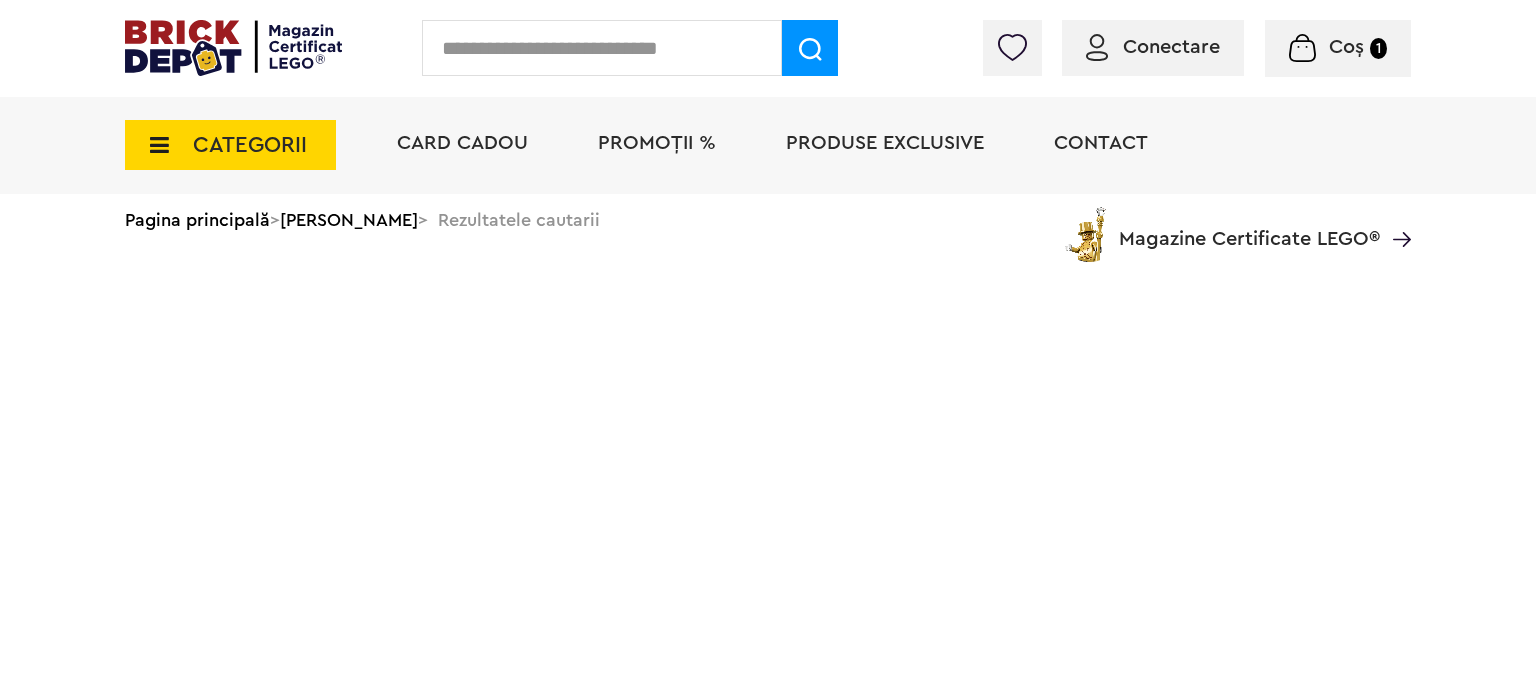 scroll, scrollTop: 0, scrollLeft: 0, axis: both 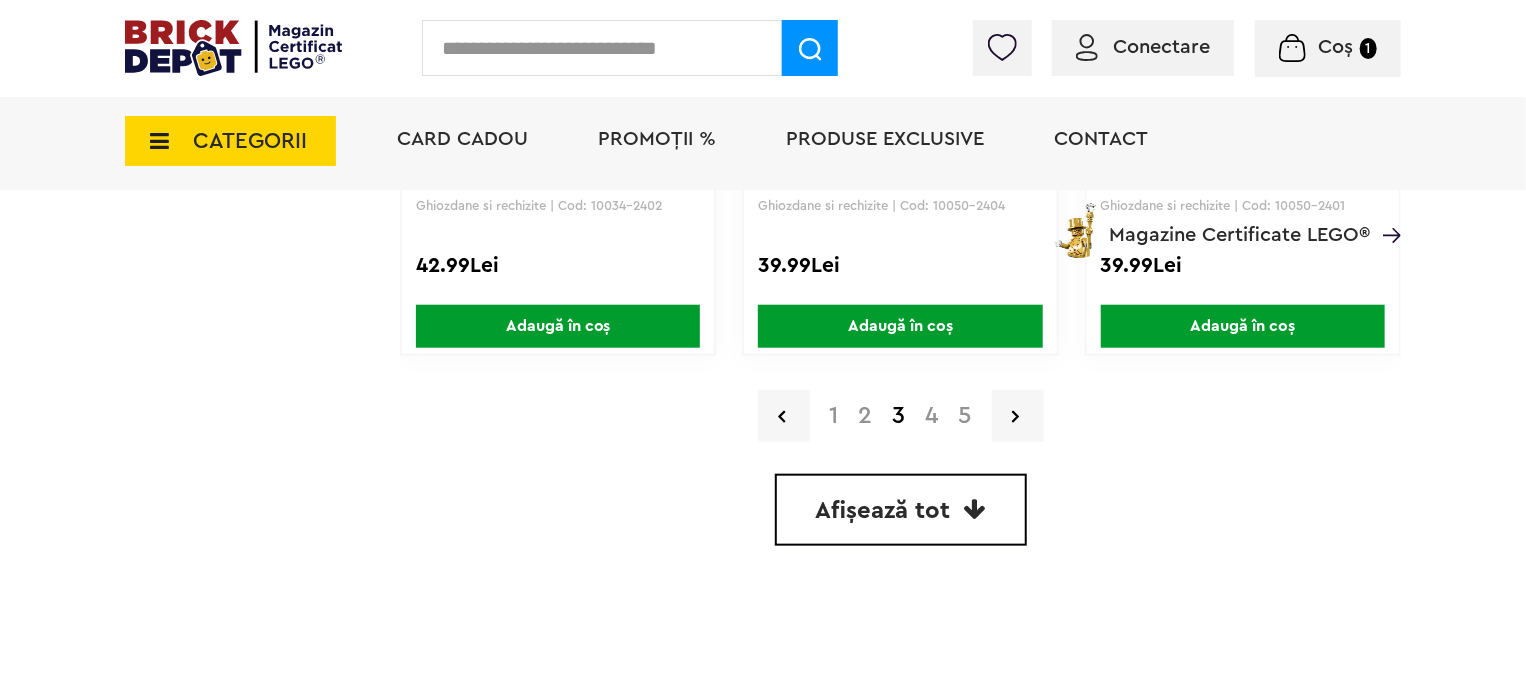 click on "2" at bounding box center (866, 416) 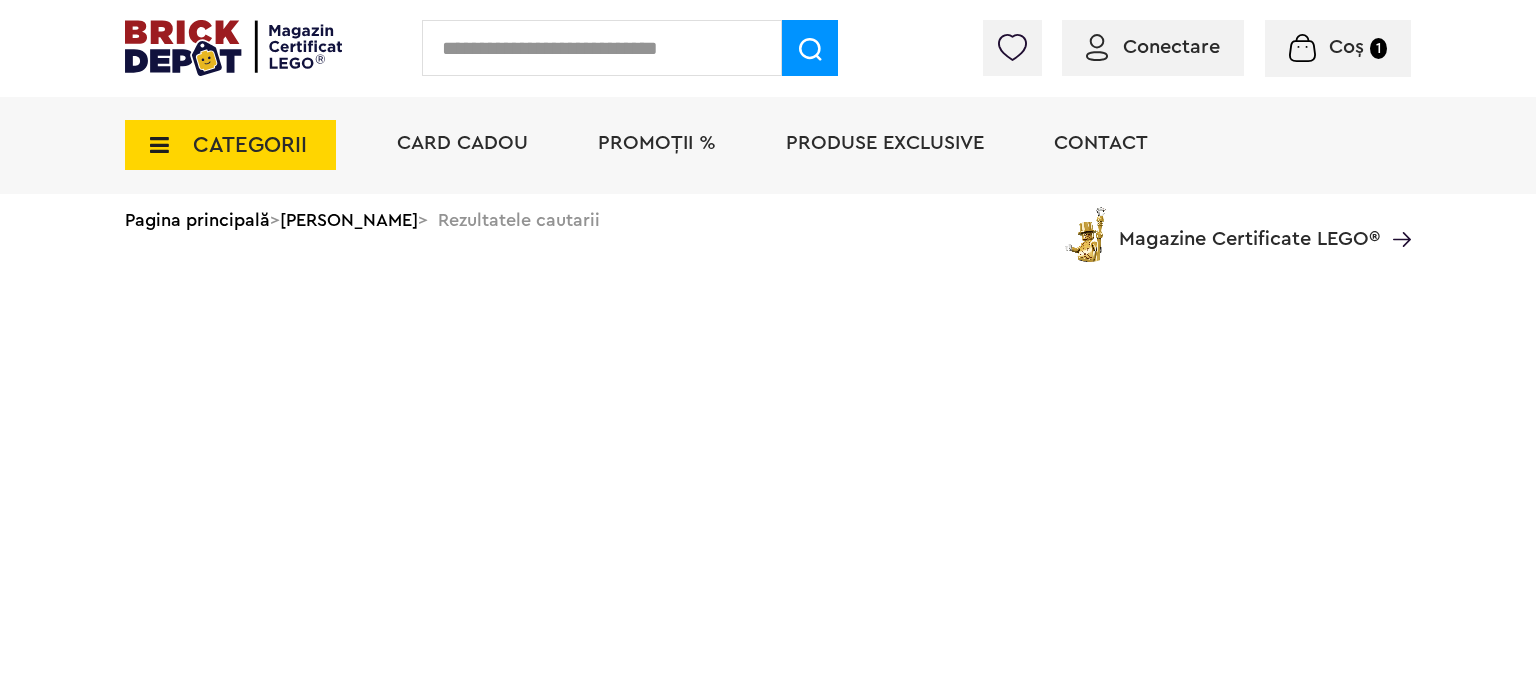 scroll, scrollTop: 0, scrollLeft: 0, axis: both 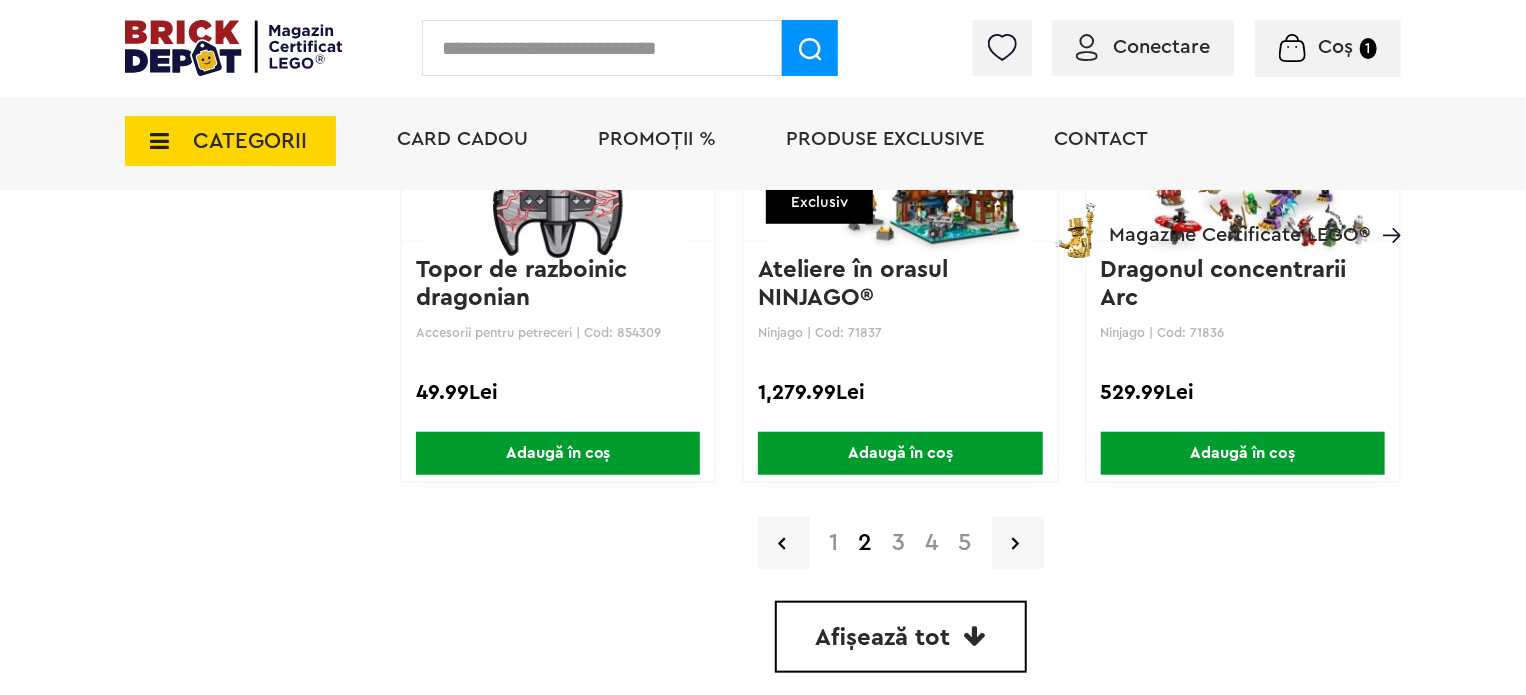click on "3" at bounding box center (899, 543) 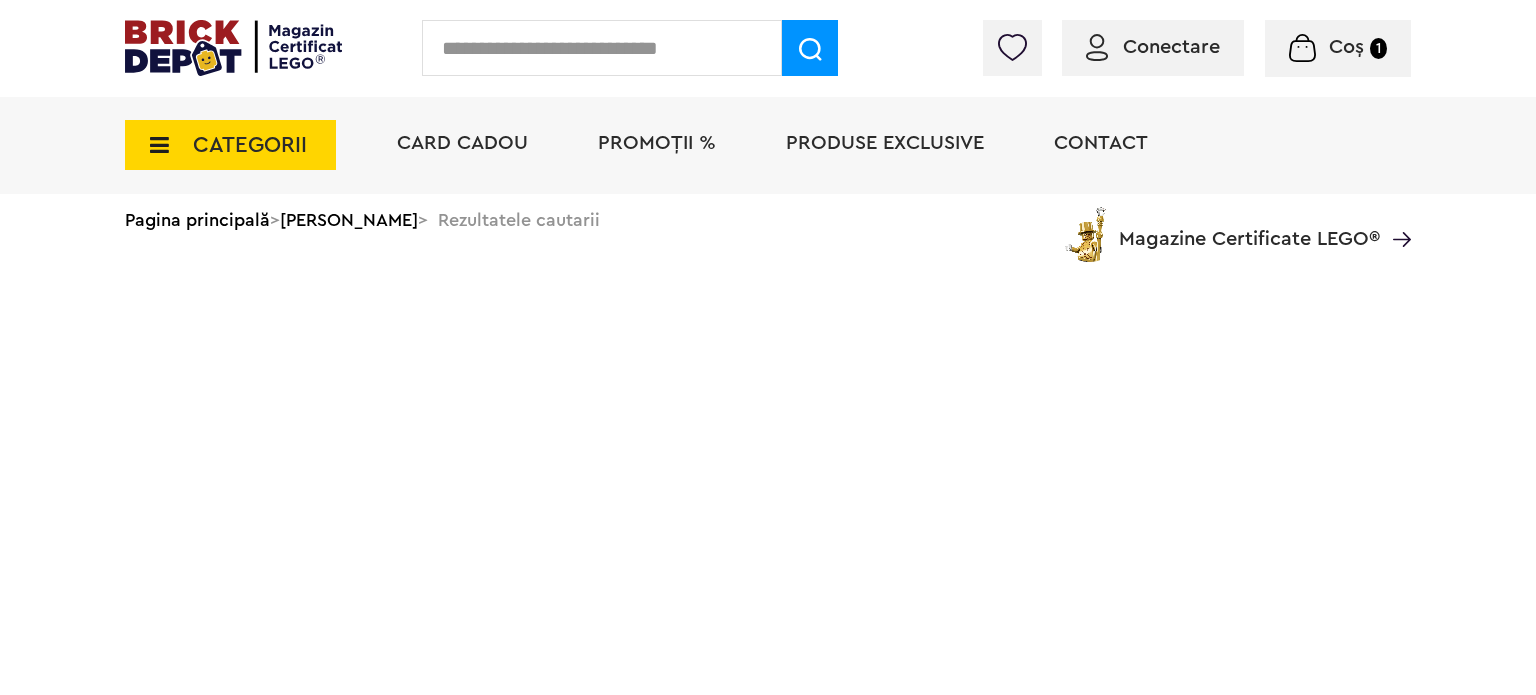 scroll, scrollTop: 0, scrollLeft: 0, axis: both 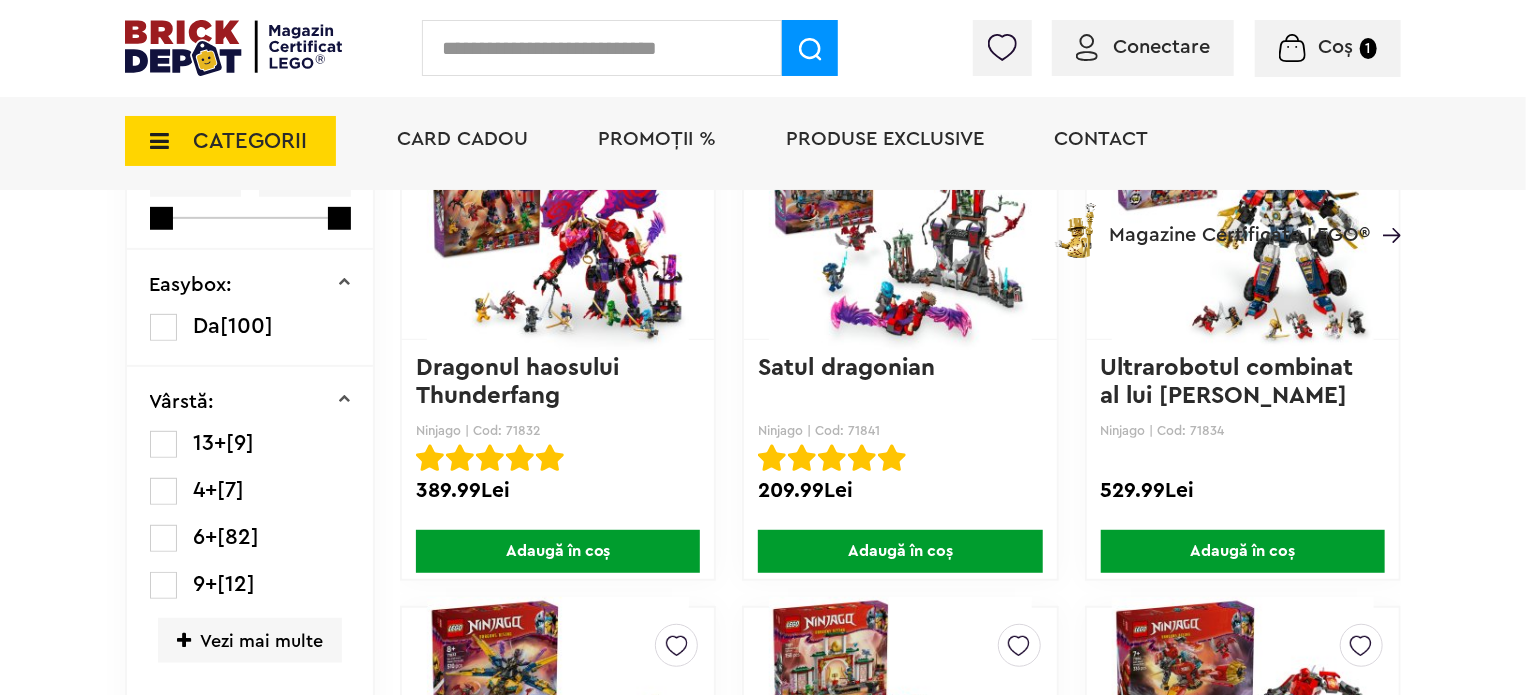 click on "Adaugă în coș" at bounding box center [558, 551] 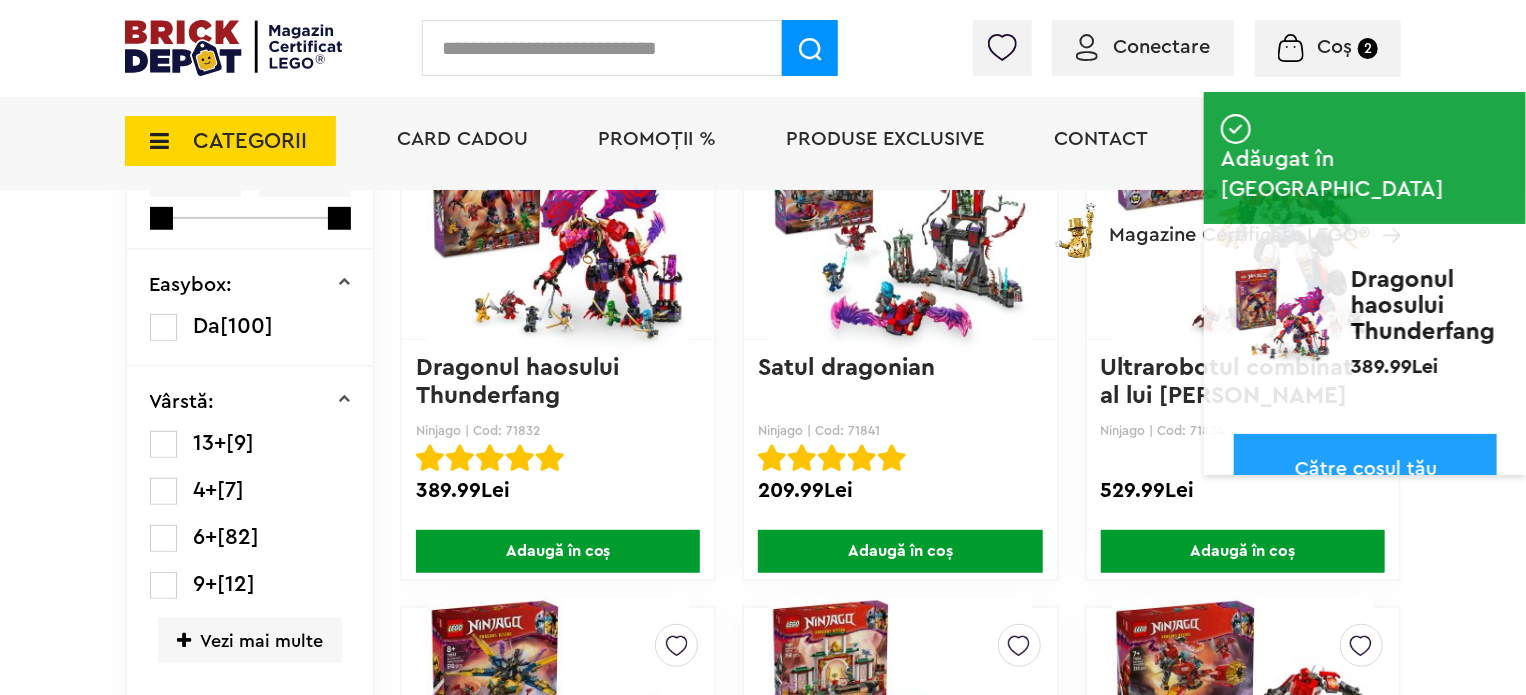 click on "Către coșul tău" at bounding box center (1365, 469) 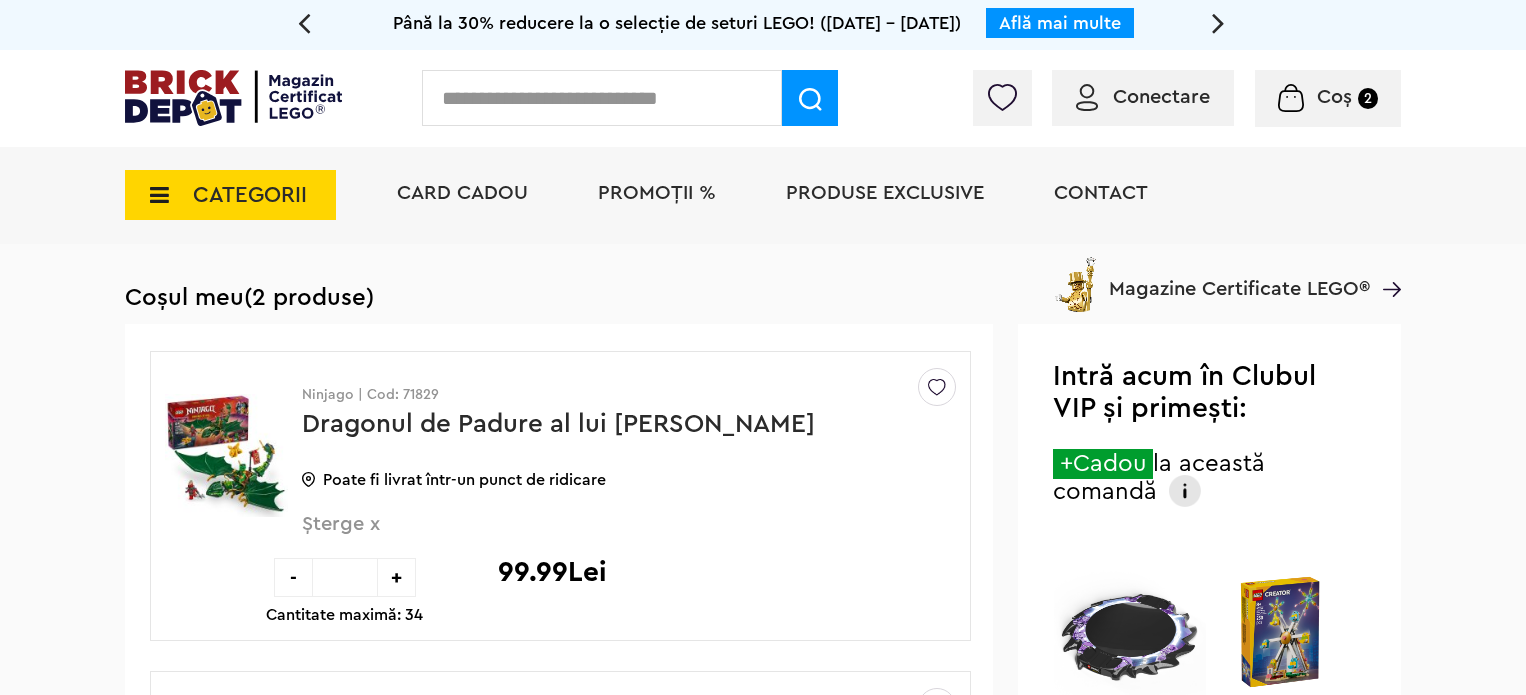 scroll, scrollTop: 0, scrollLeft: 0, axis: both 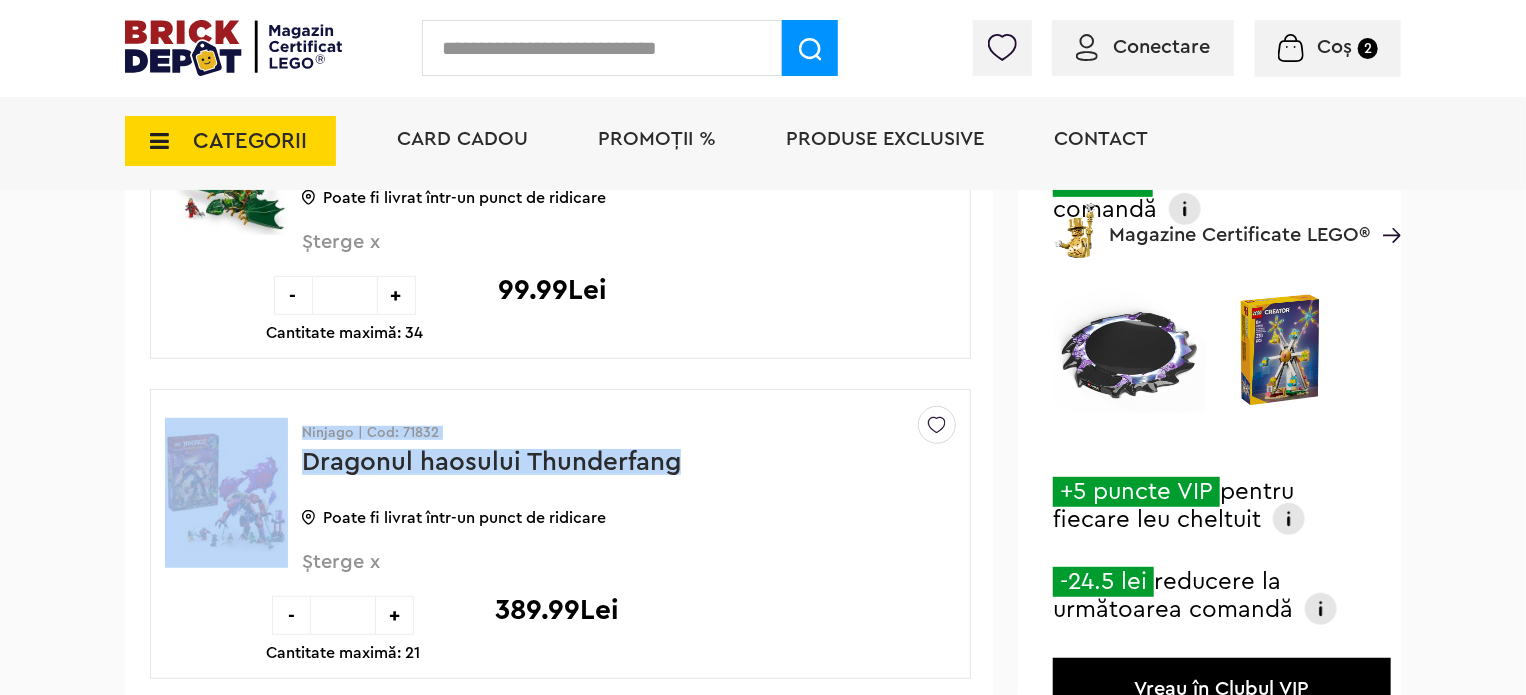 drag, startPoint x: 298, startPoint y: 455, endPoint x: 698, endPoint y: 471, distance: 400.3199 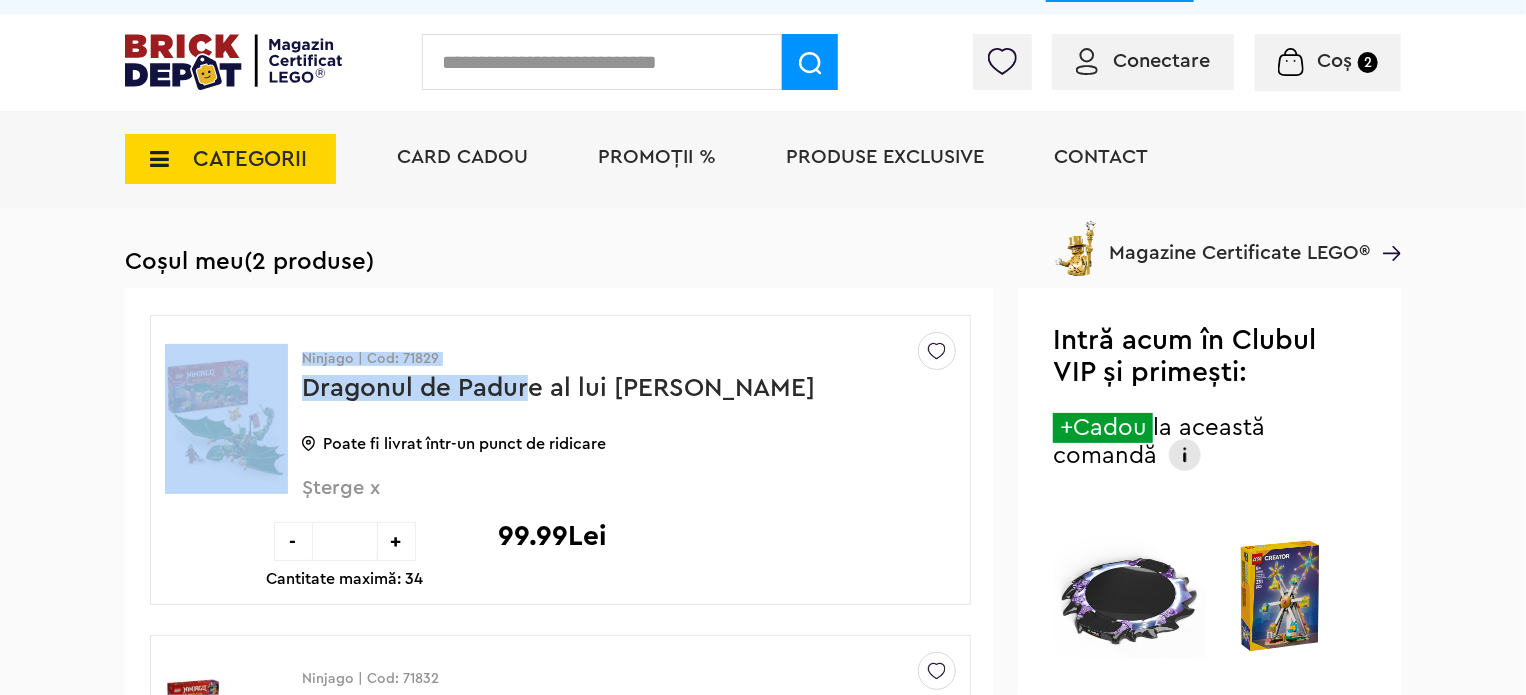 drag, startPoint x: 296, startPoint y: 383, endPoint x: 528, endPoint y: 385, distance: 232.00862 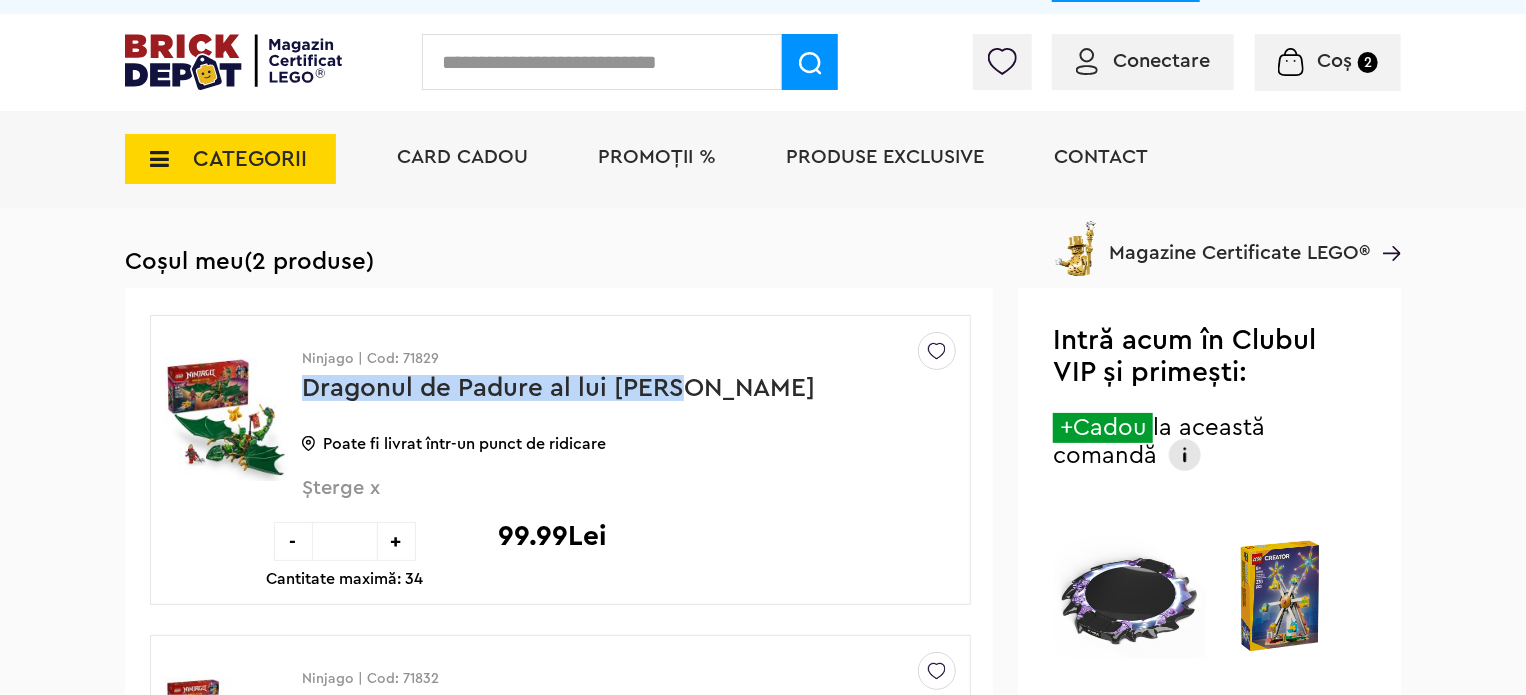drag, startPoint x: 685, startPoint y: 383, endPoint x: 301, endPoint y: 395, distance: 384.18747 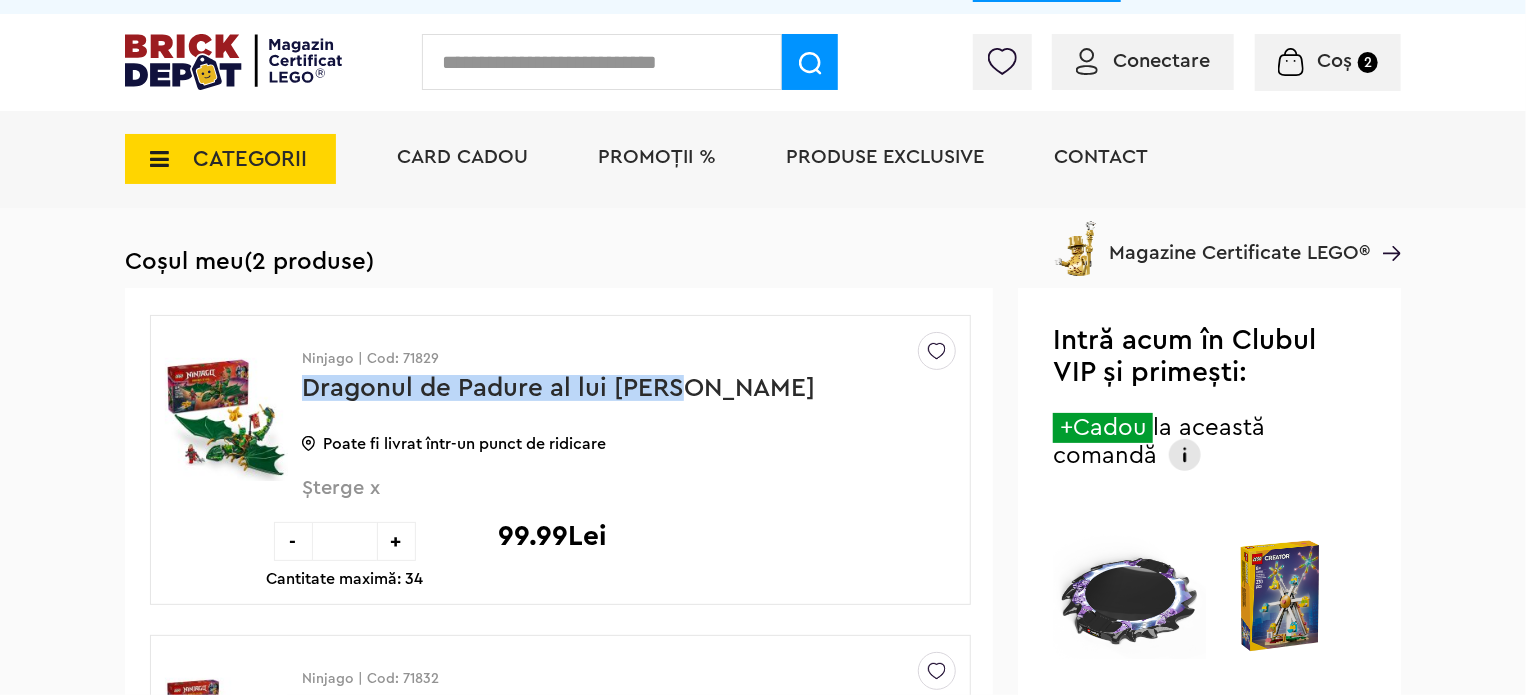 copy on "Dragonul de Padure al lui [PERSON_NAME]" 